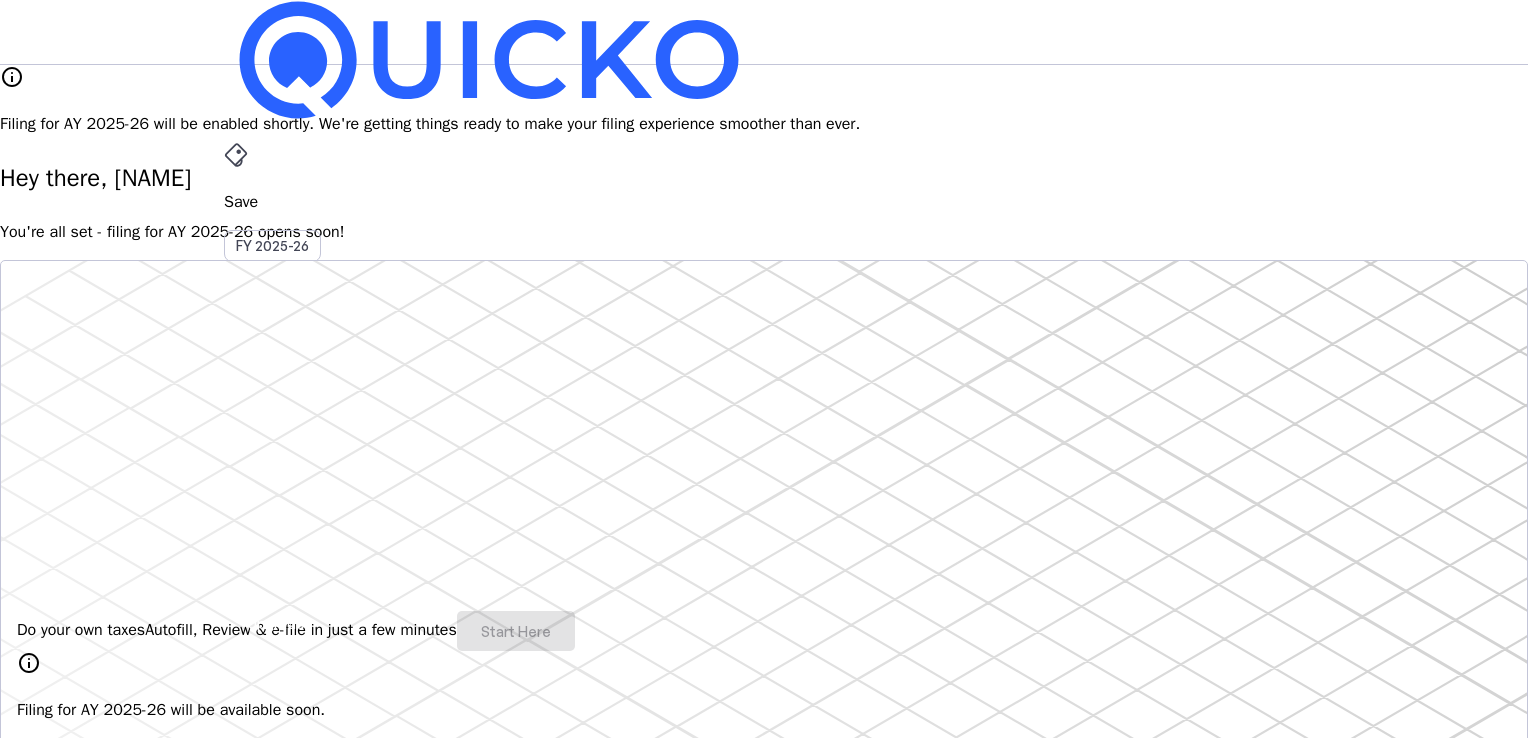 scroll, scrollTop: 0, scrollLeft: 0, axis: both 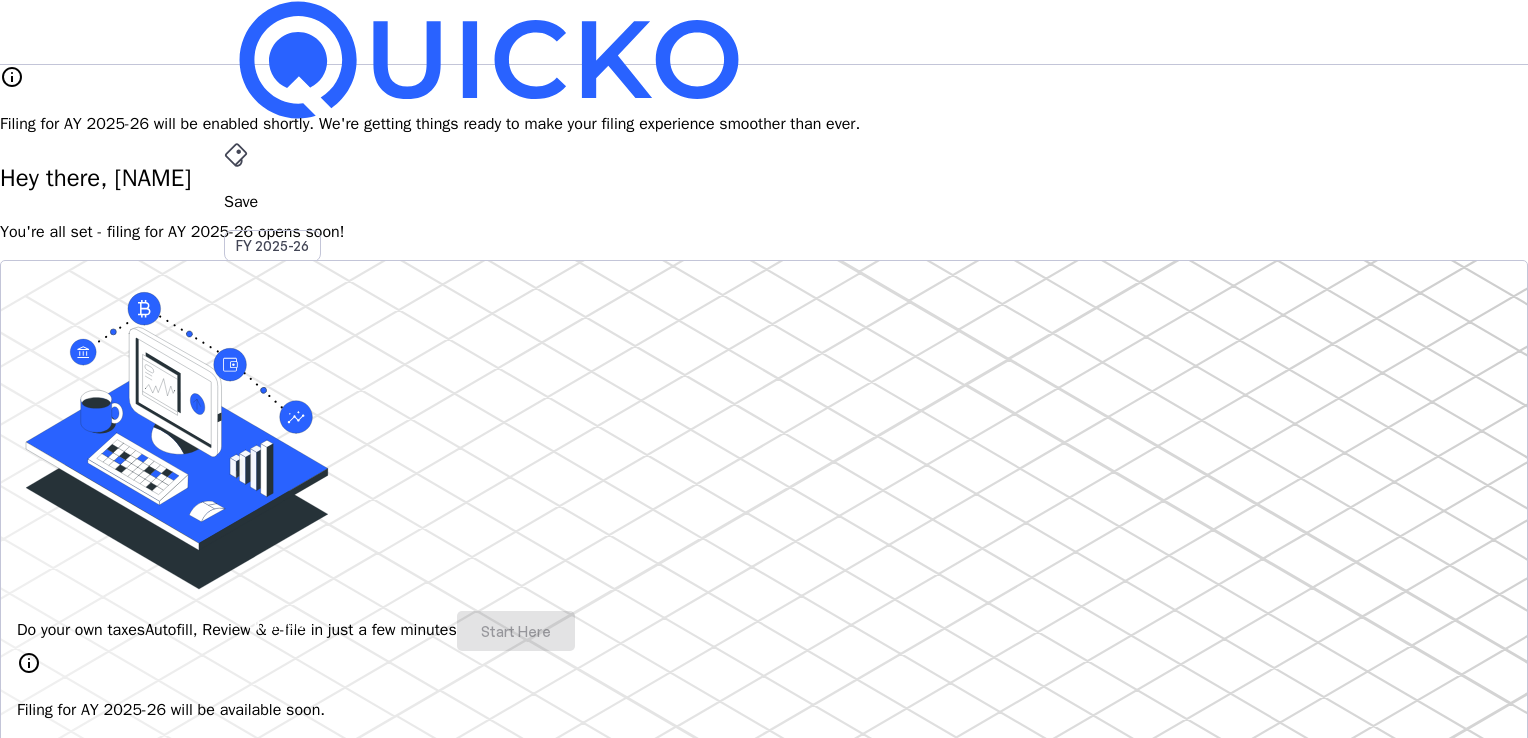 click on "arrow_drop_down" at bounding box center [236, 536] 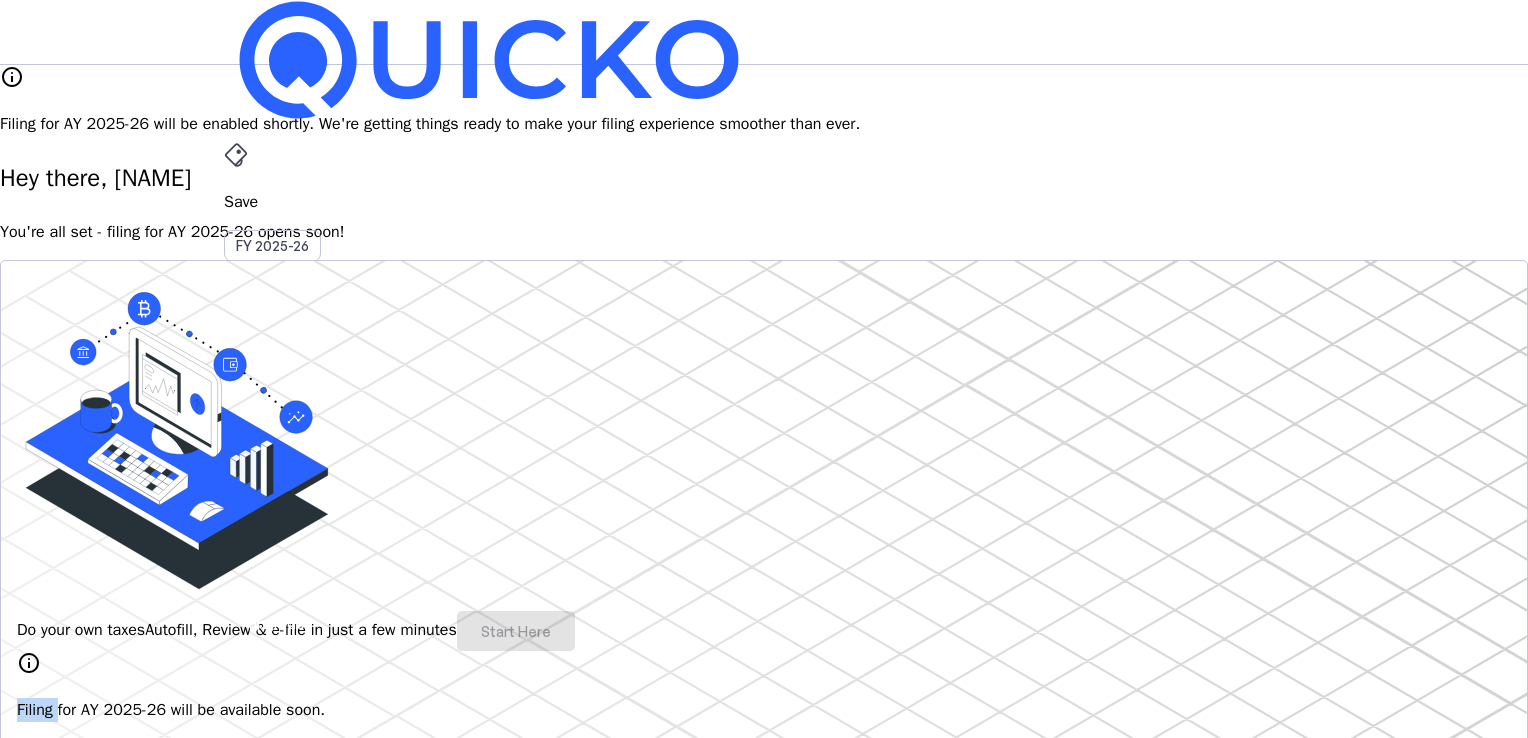 click on "Do your own taxes   Autofill, Review & e-file in just a few minutes   Start Here" at bounding box center (764, 631) 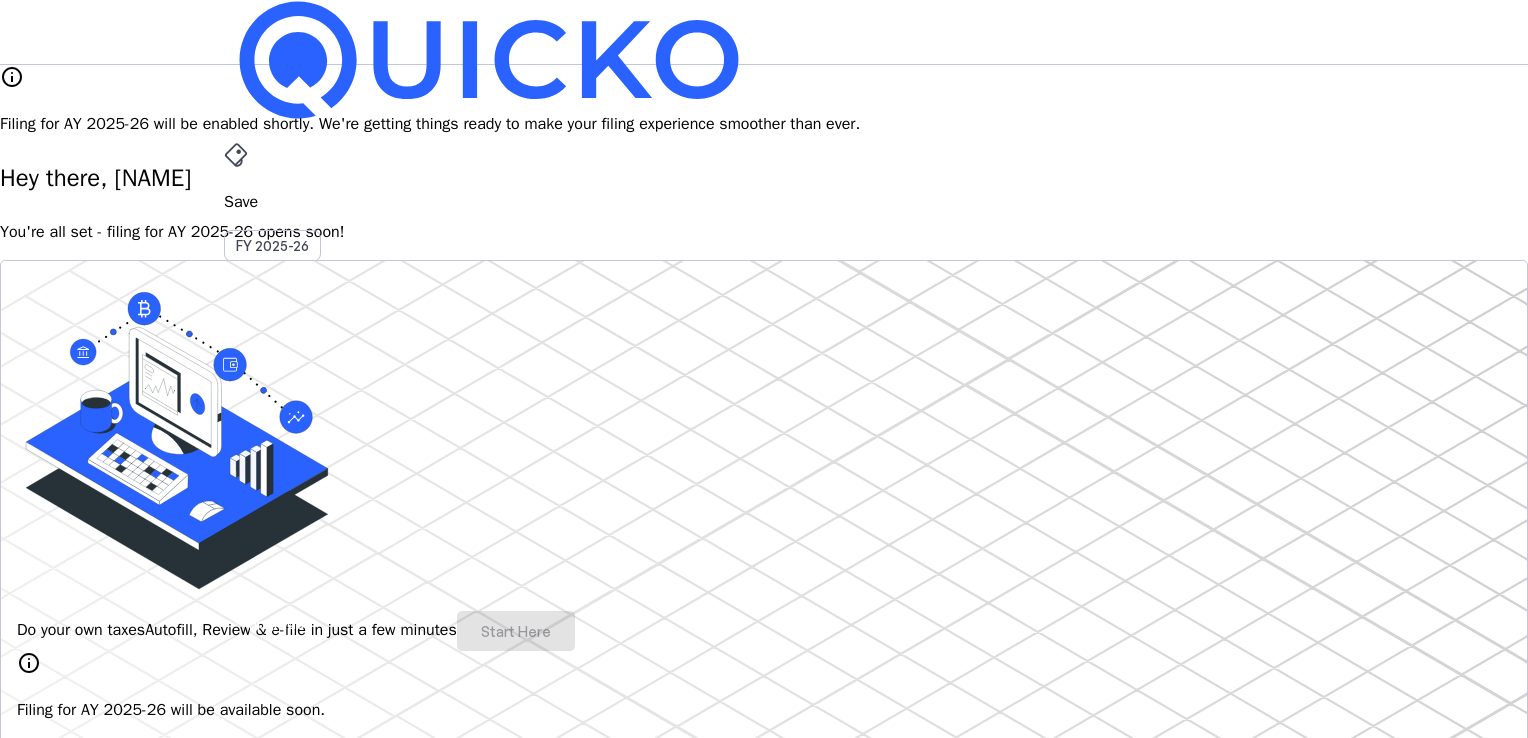 drag, startPoint x: 312, startPoint y: 660, endPoint x: 468, endPoint y: 588, distance: 171.81386 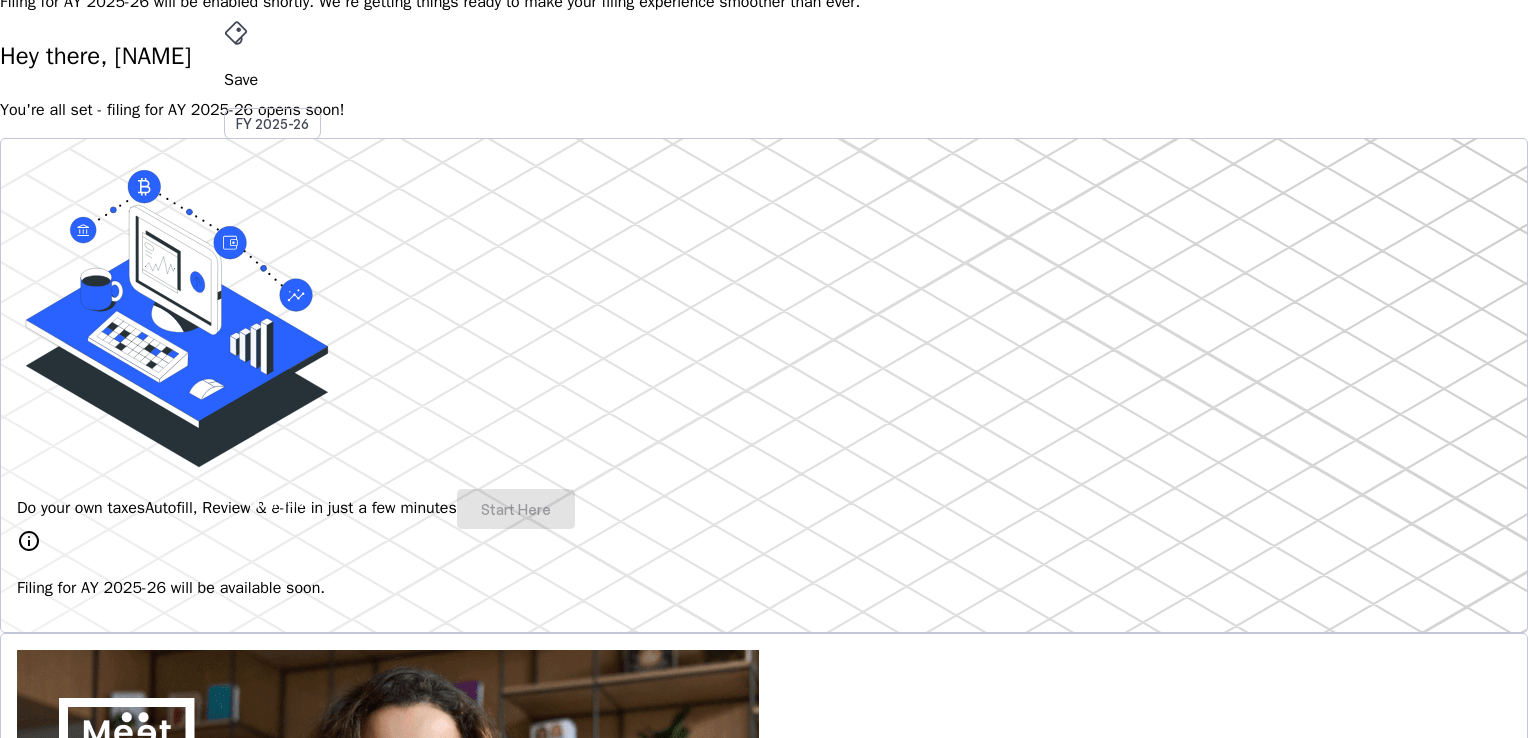 scroll, scrollTop: 200, scrollLeft: 0, axis: vertical 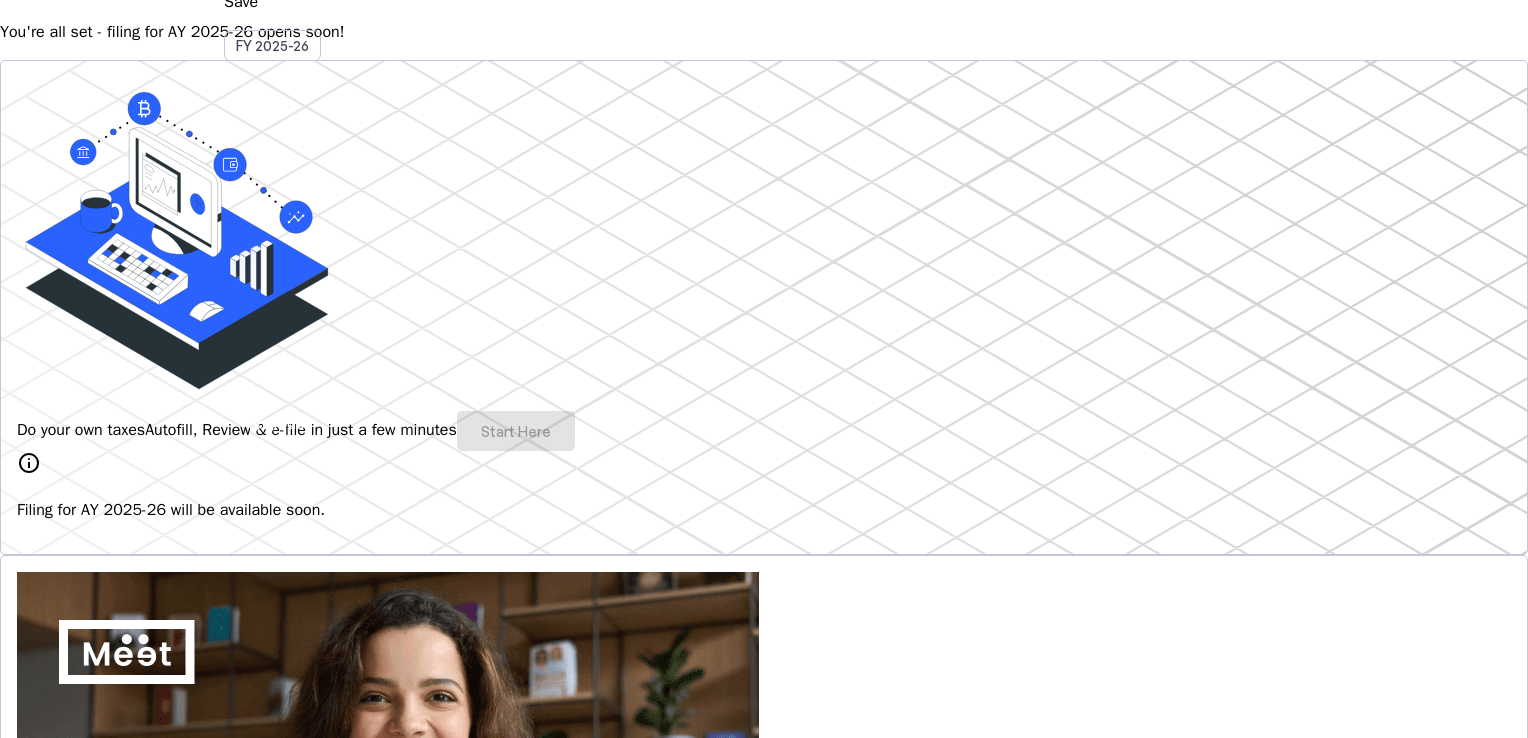 click on "Filing for AY 2025-26 will be available soon." at bounding box center [764, 510] 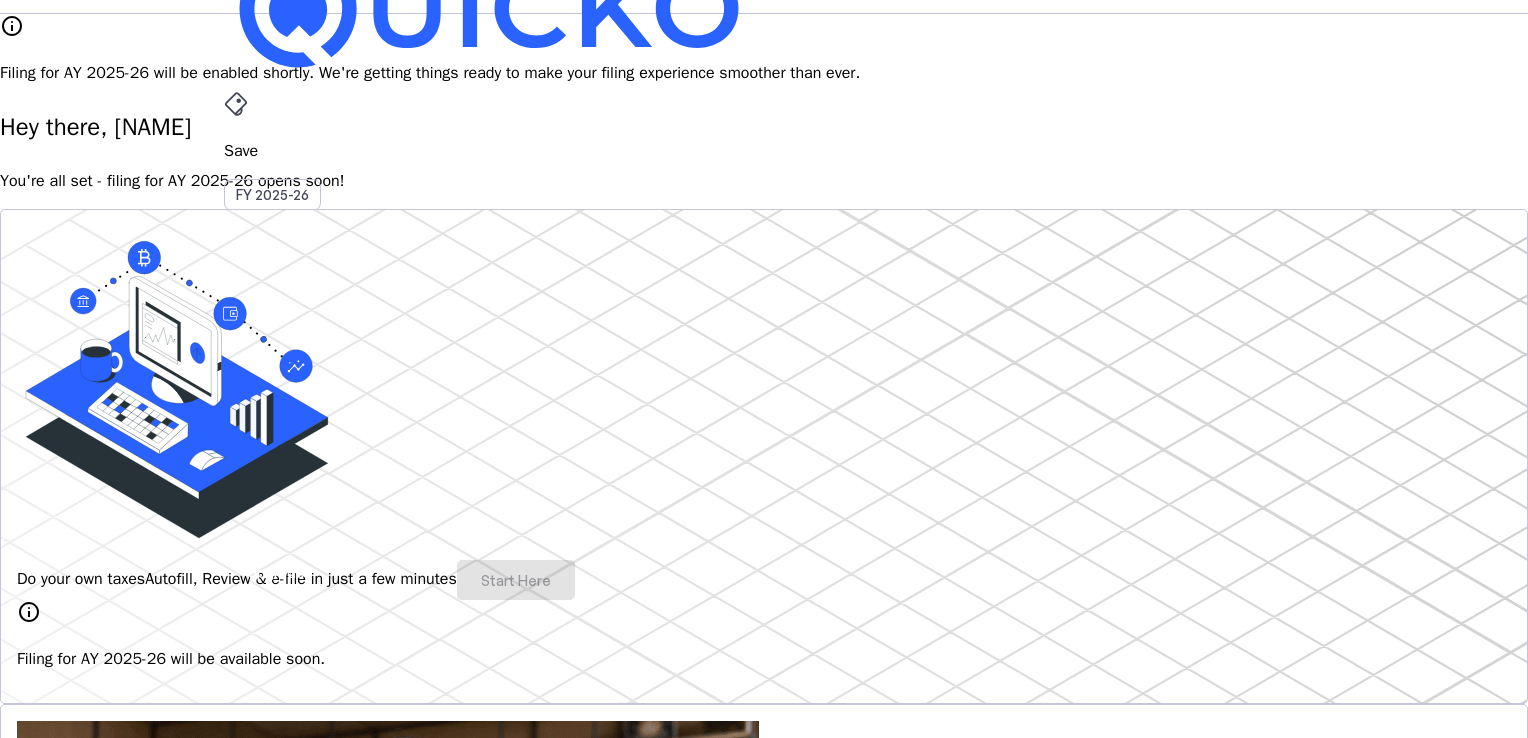 scroll, scrollTop: 0, scrollLeft: 0, axis: both 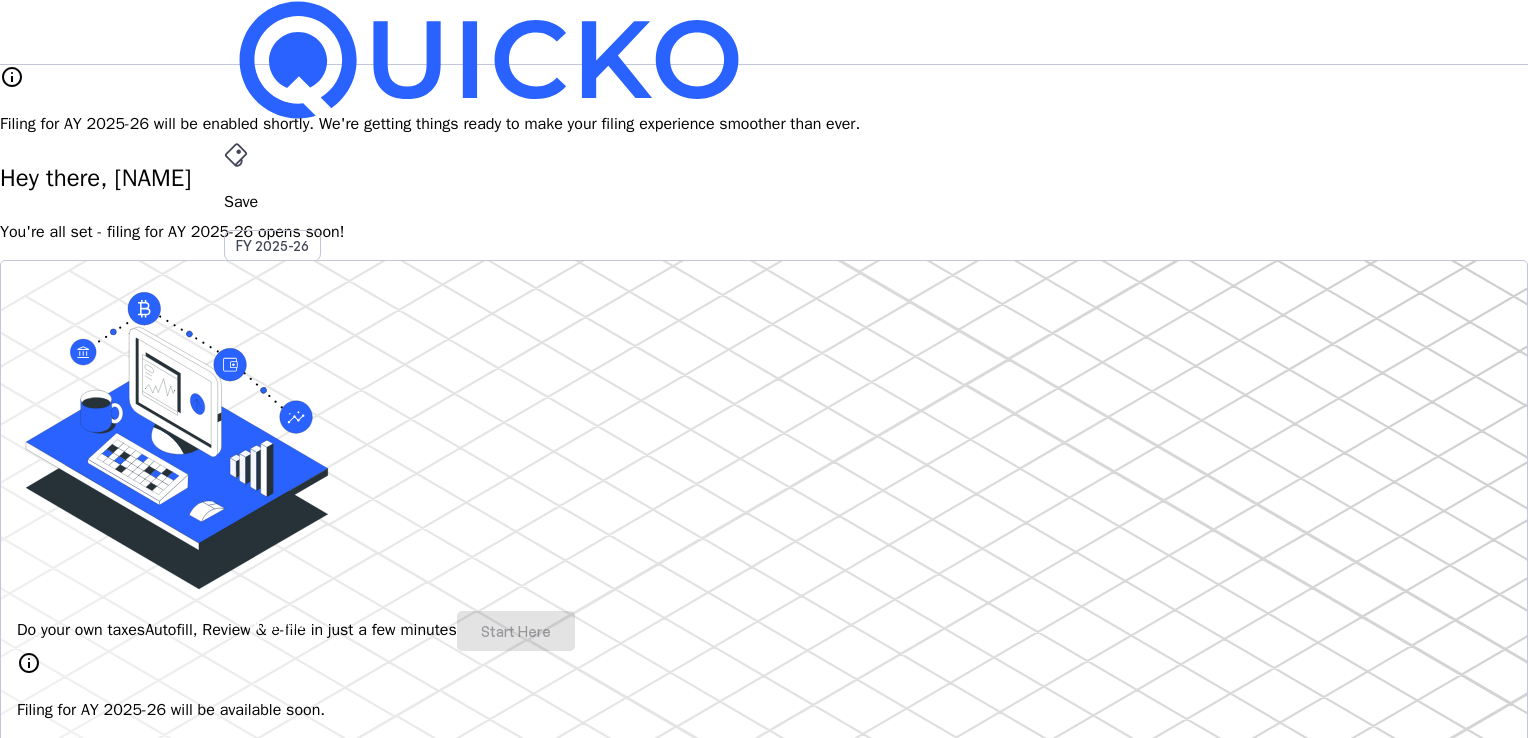 click on "File AY 2025-26" at bounding box center (764, 202) 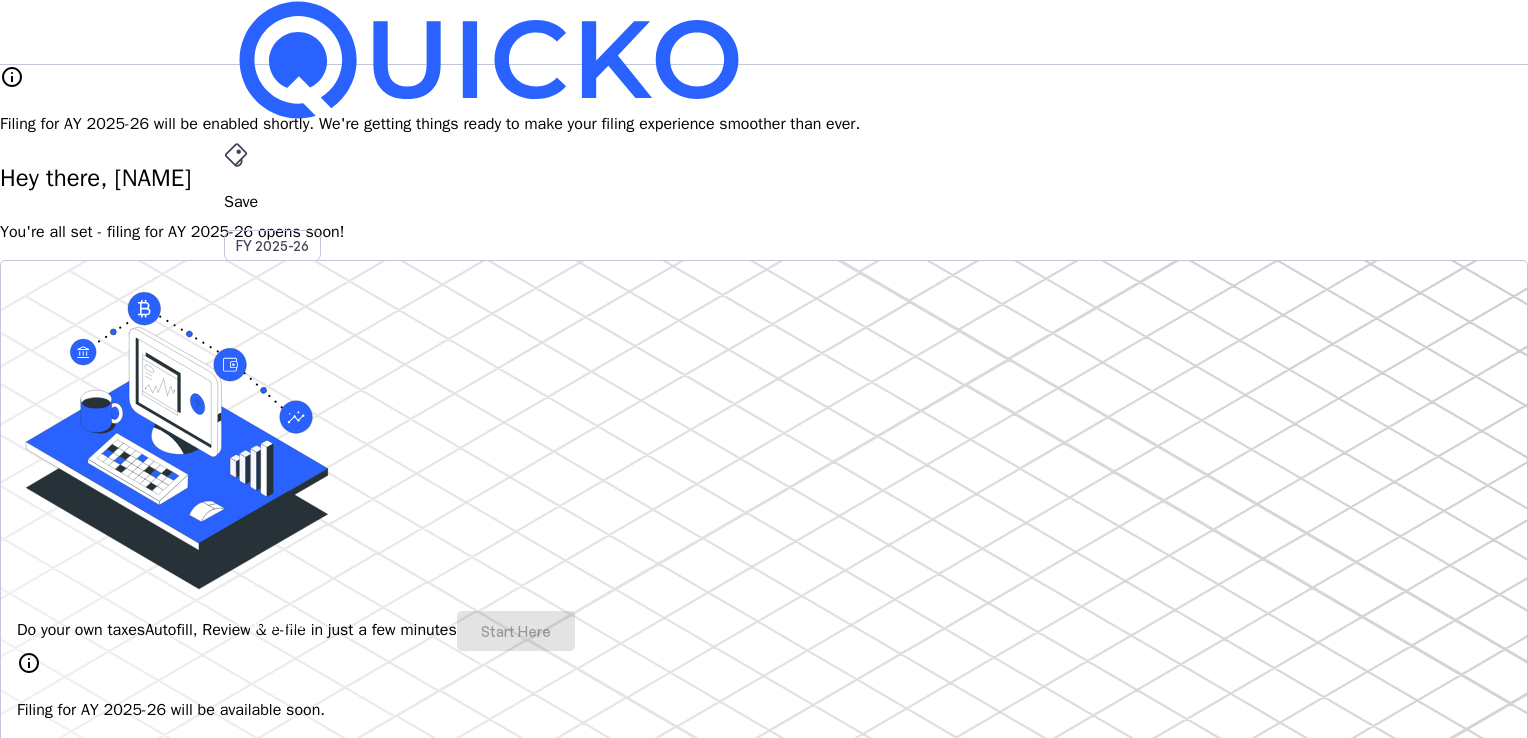 click on "AY 2025-26" at bounding box center [273, 452] 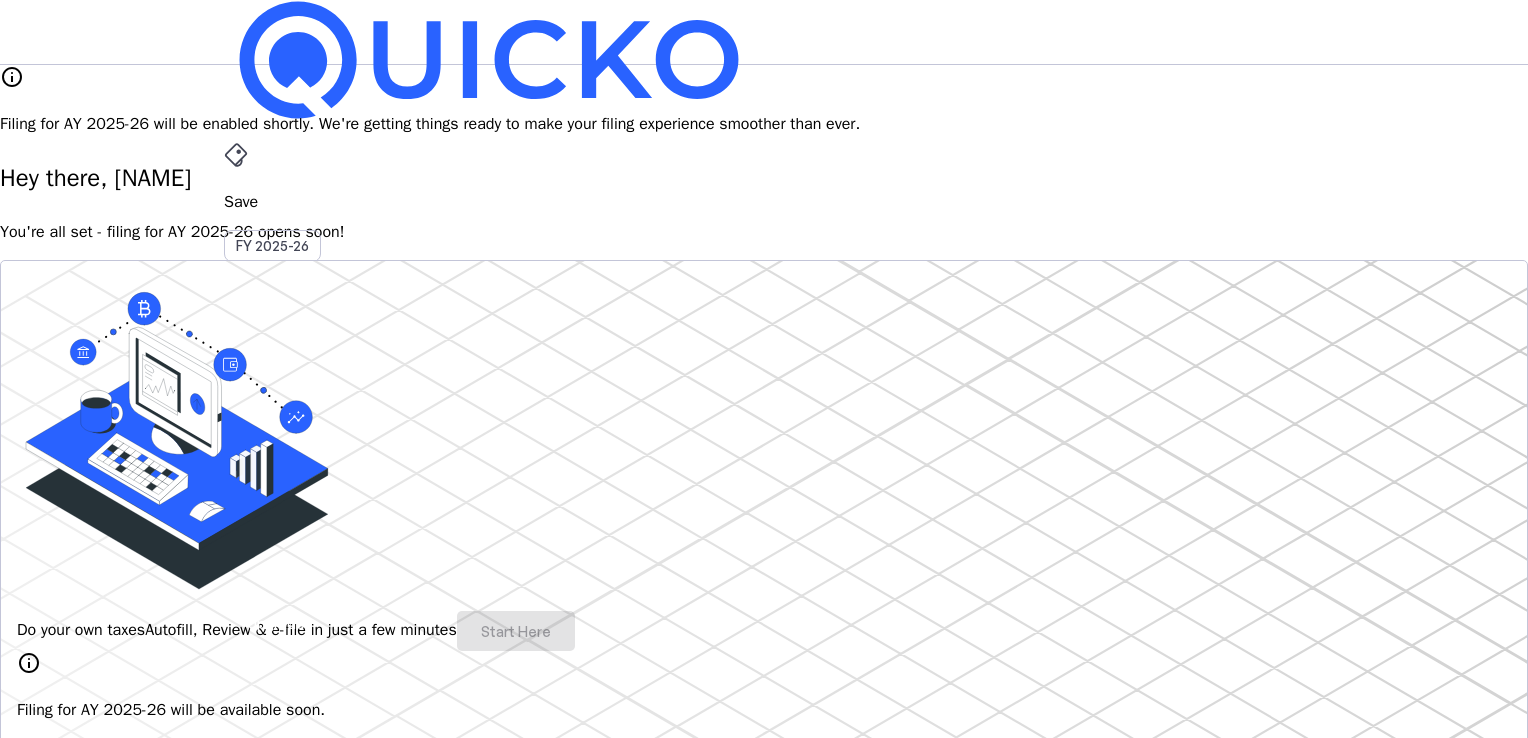 click on "AY 2025-26" at bounding box center (273, 452) 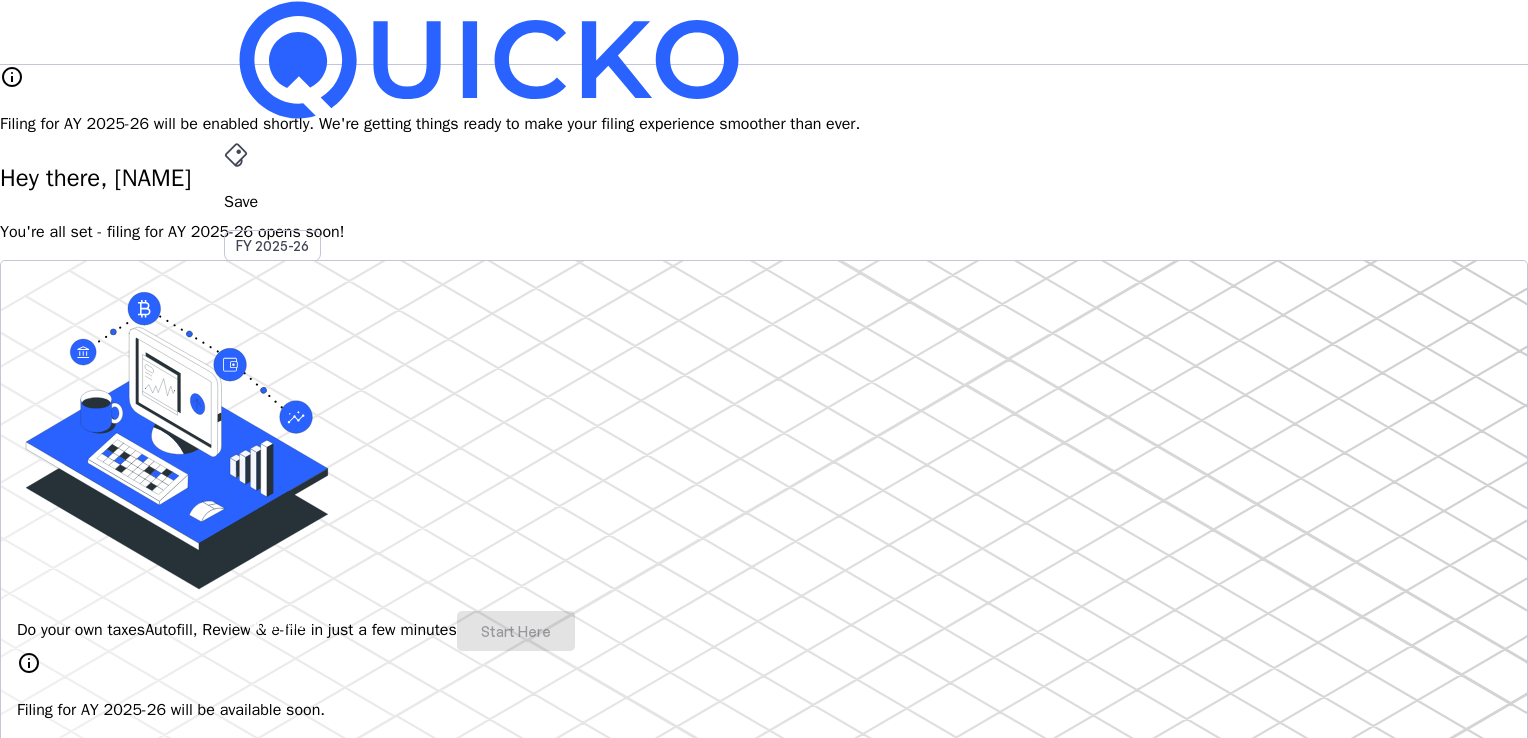 click on "File AY 2025-26" at bounding box center [764, 202] 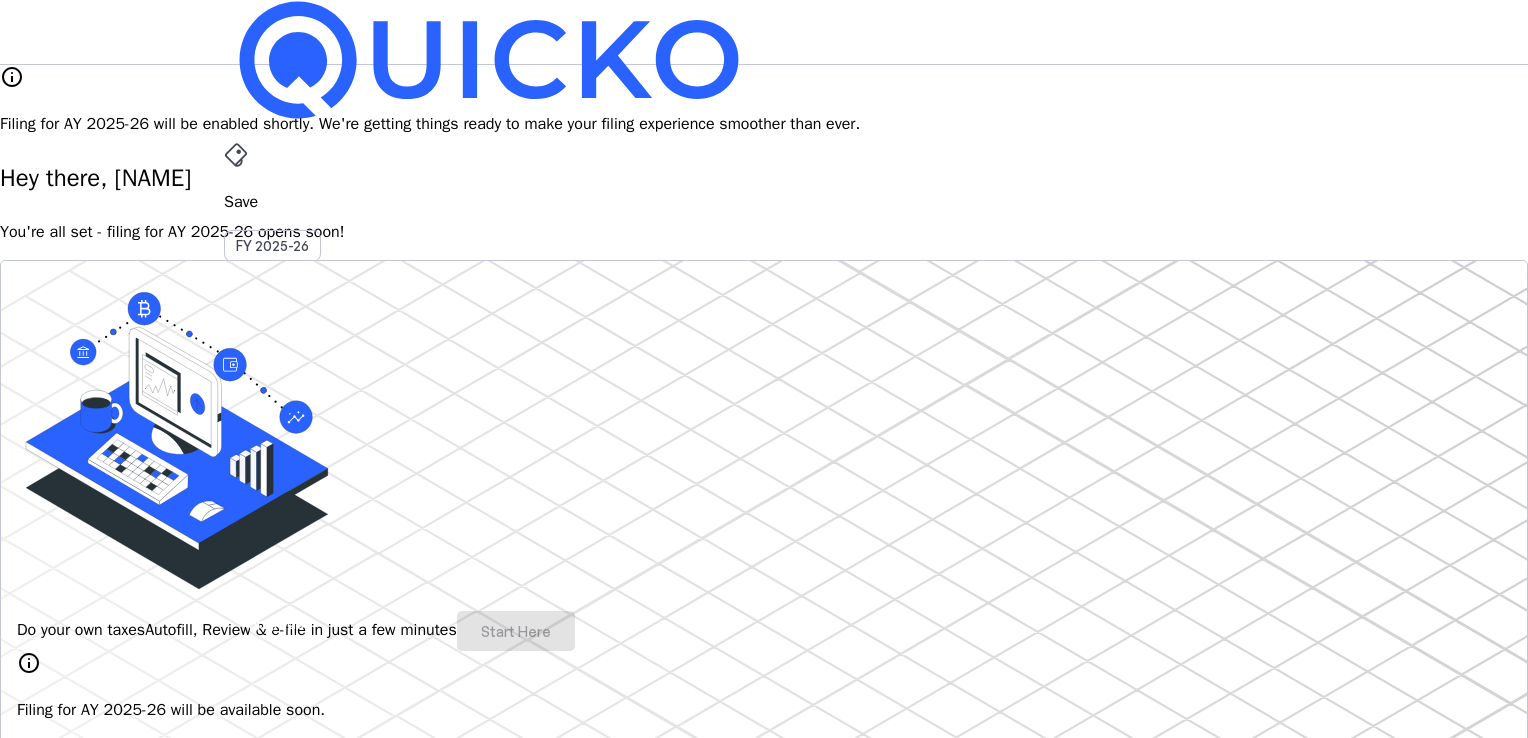 click on "File" at bounding box center [764, 408] 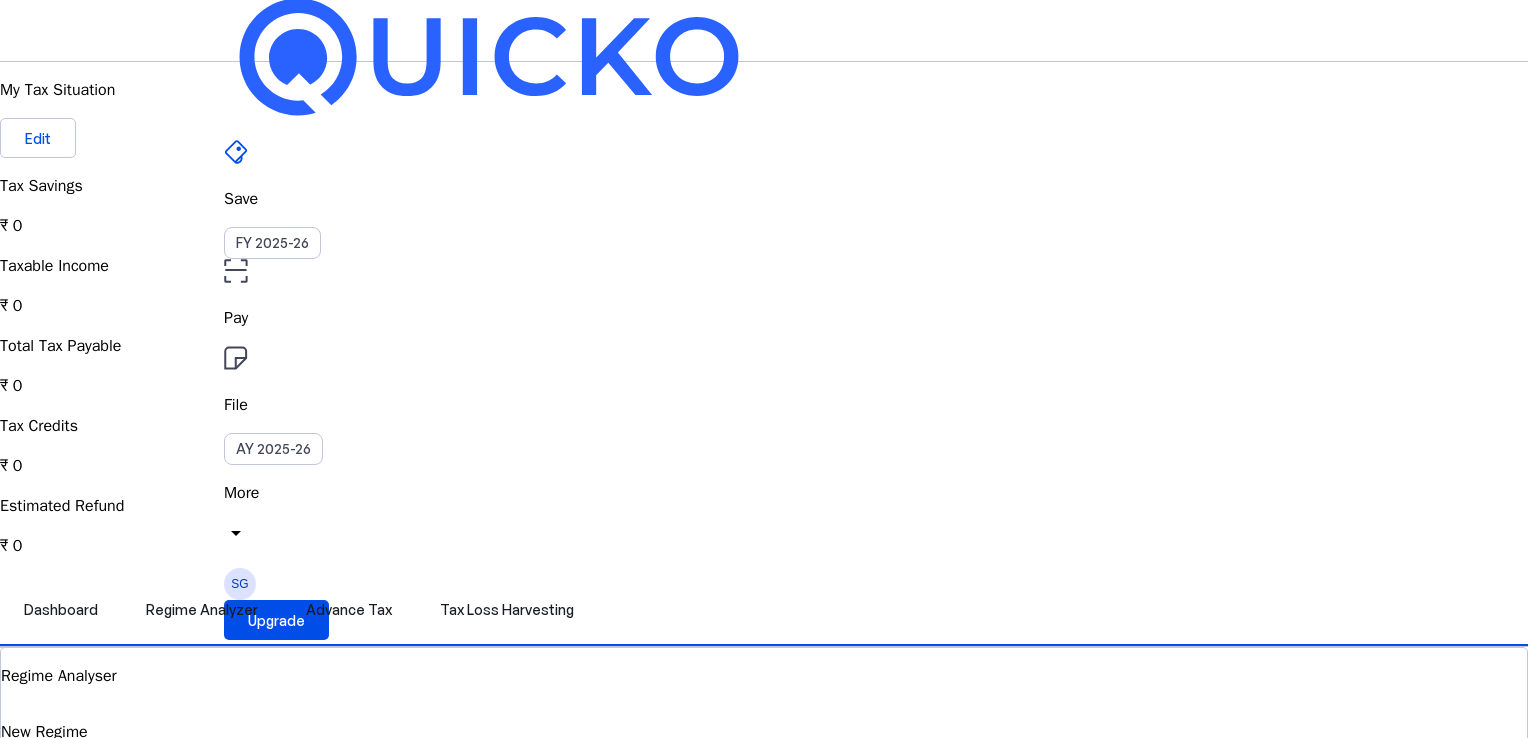 scroll, scrollTop: 0, scrollLeft: 0, axis: both 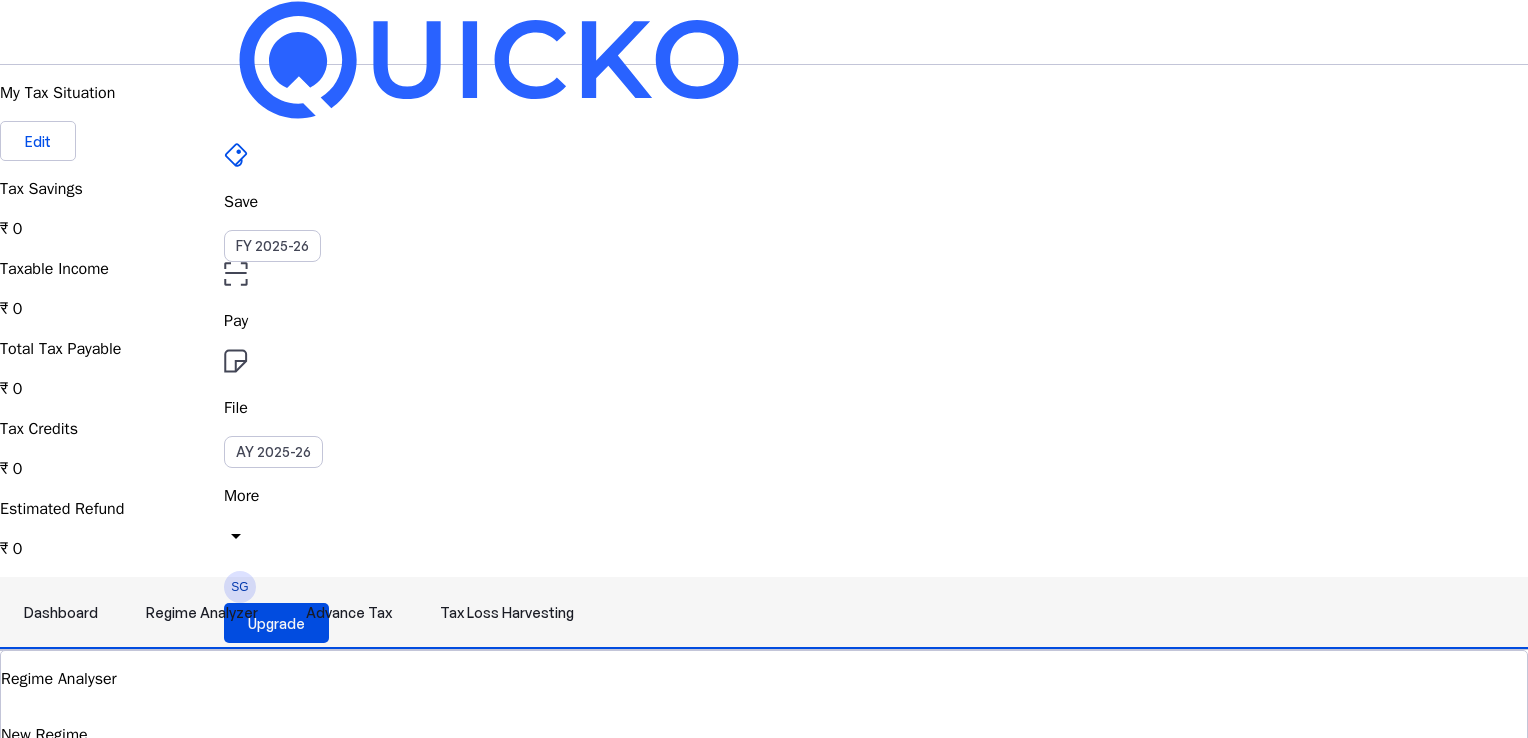 click on "Regime Analyzer" at bounding box center (202, 613) 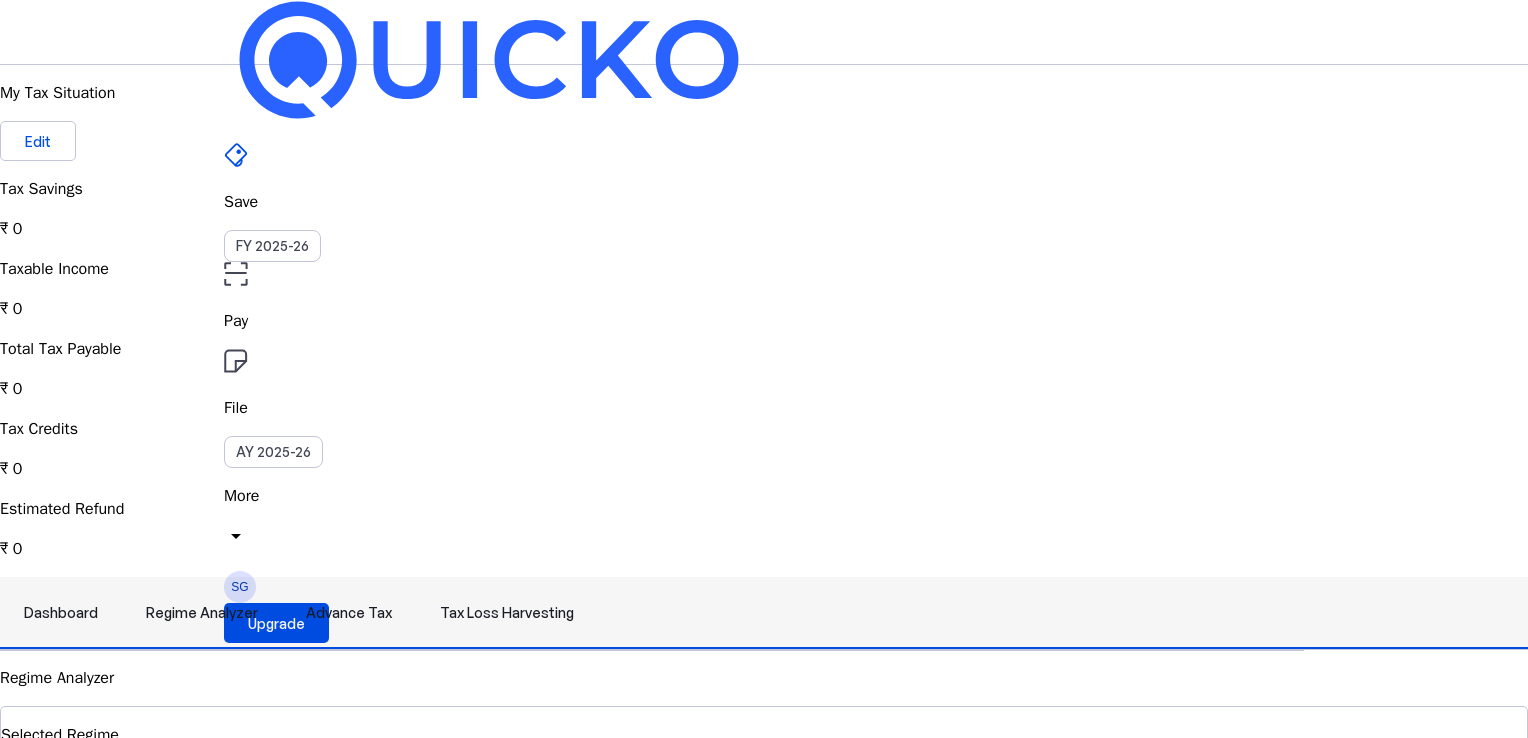 click on "Advance Tax" at bounding box center (349, 613) 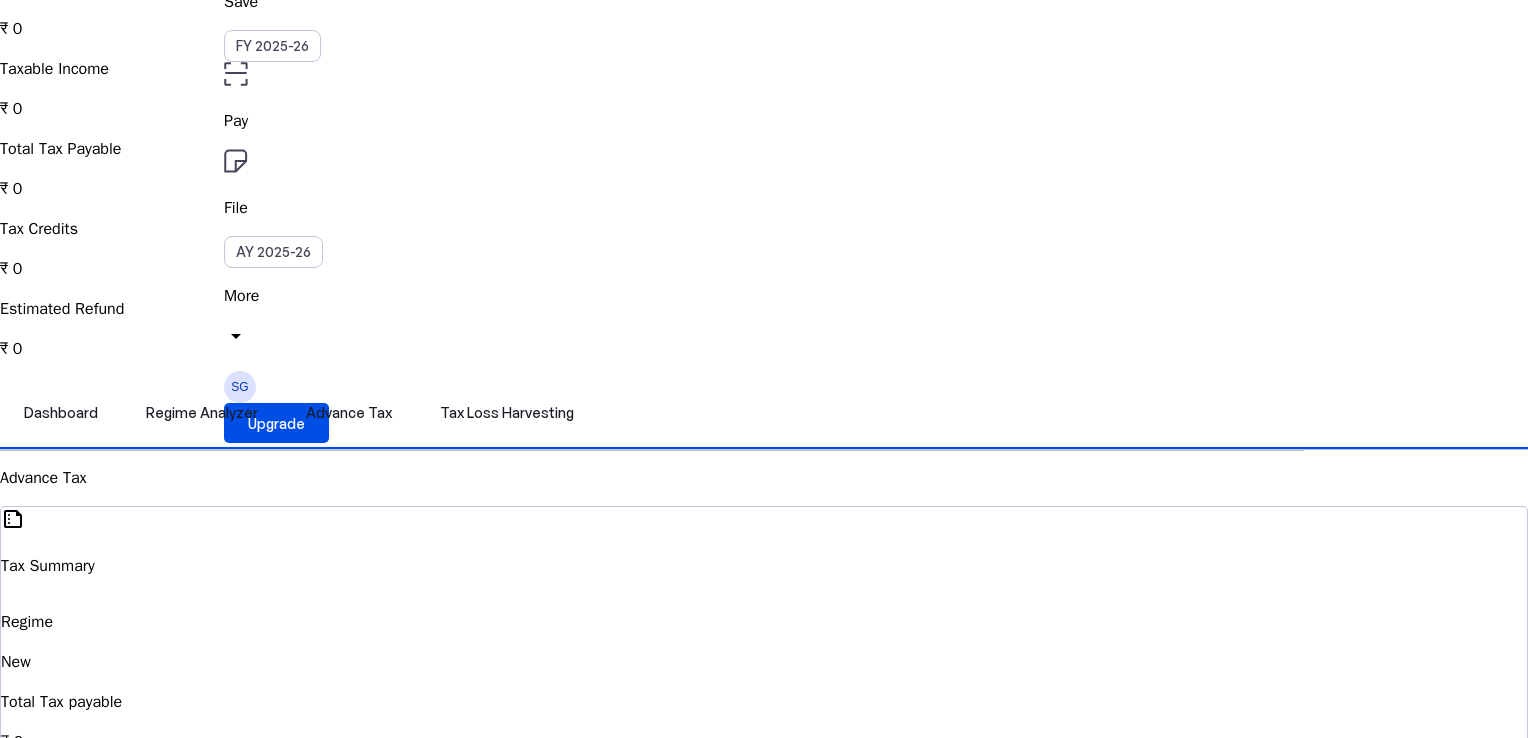 scroll, scrollTop: 100, scrollLeft: 0, axis: vertical 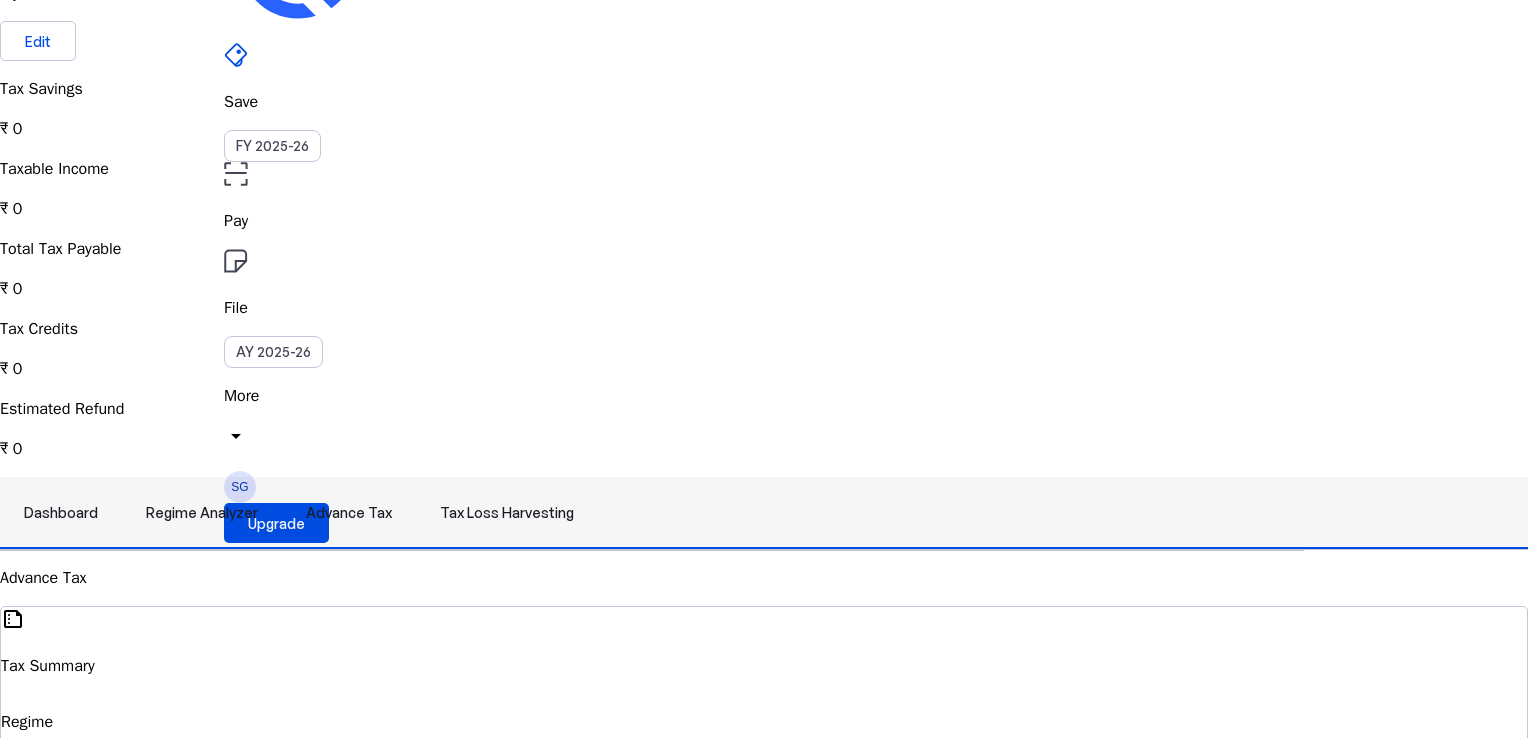 click on "Tax Loss Harvesting" at bounding box center (507, 513) 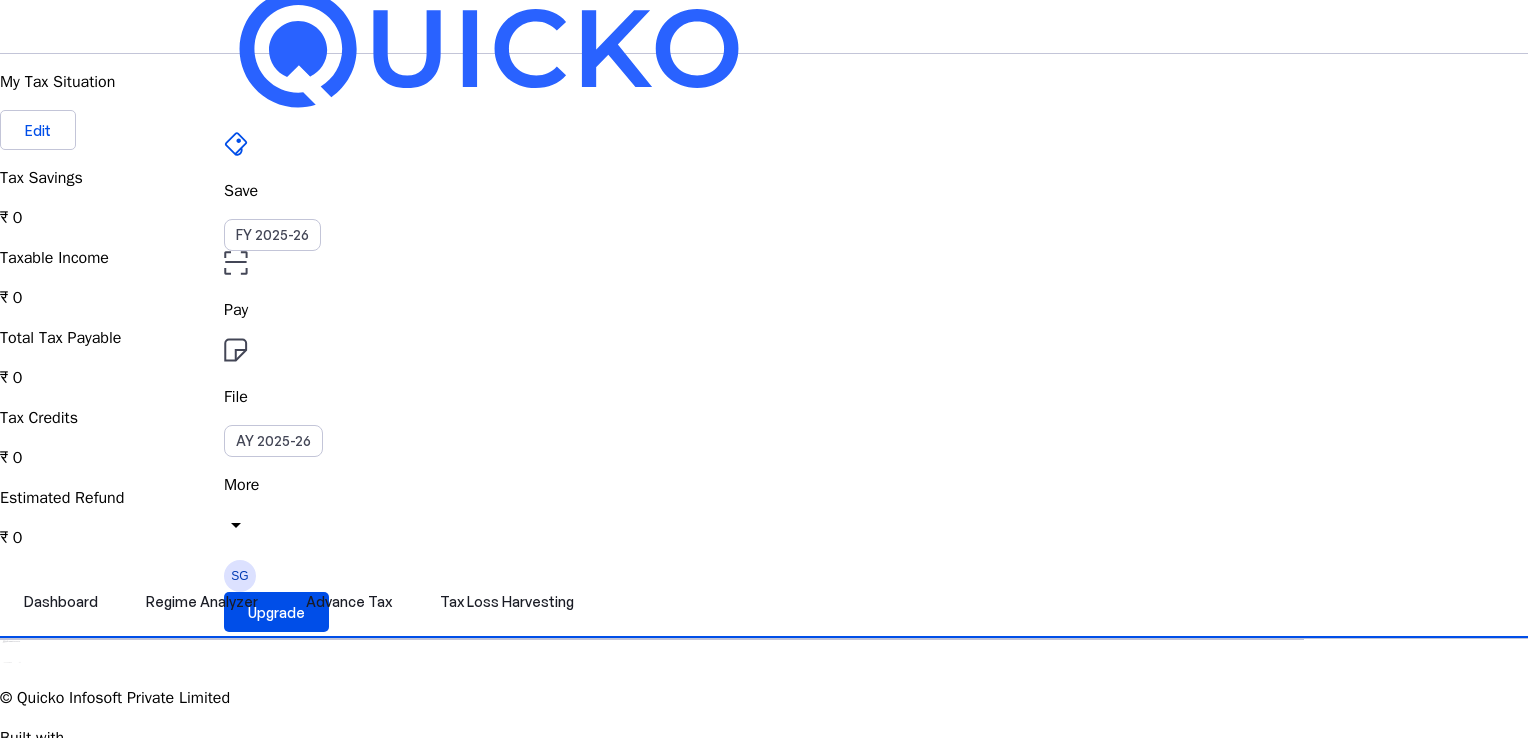 scroll, scrollTop: 0, scrollLeft: 0, axis: both 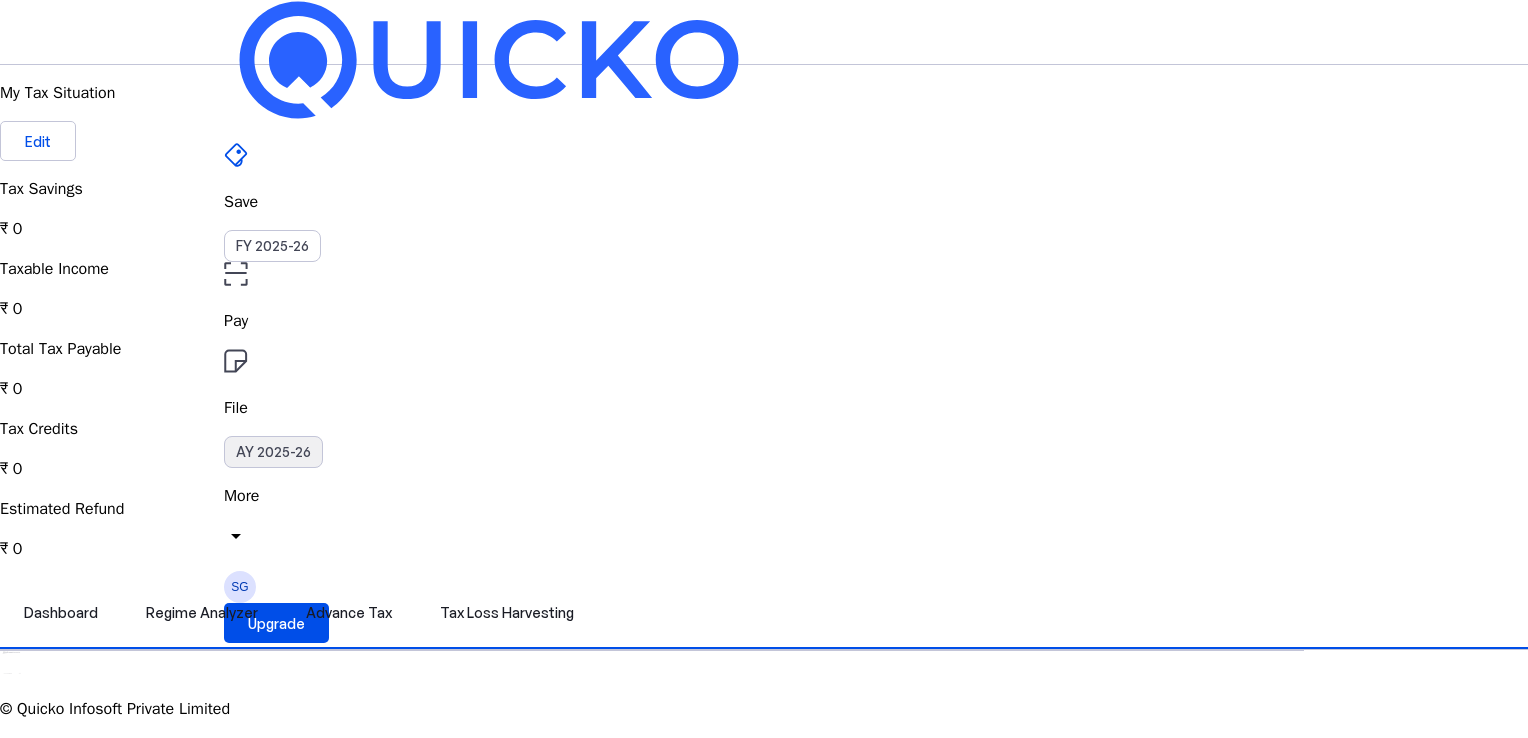 click on "AY 2025-26" at bounding box center [273, 452] 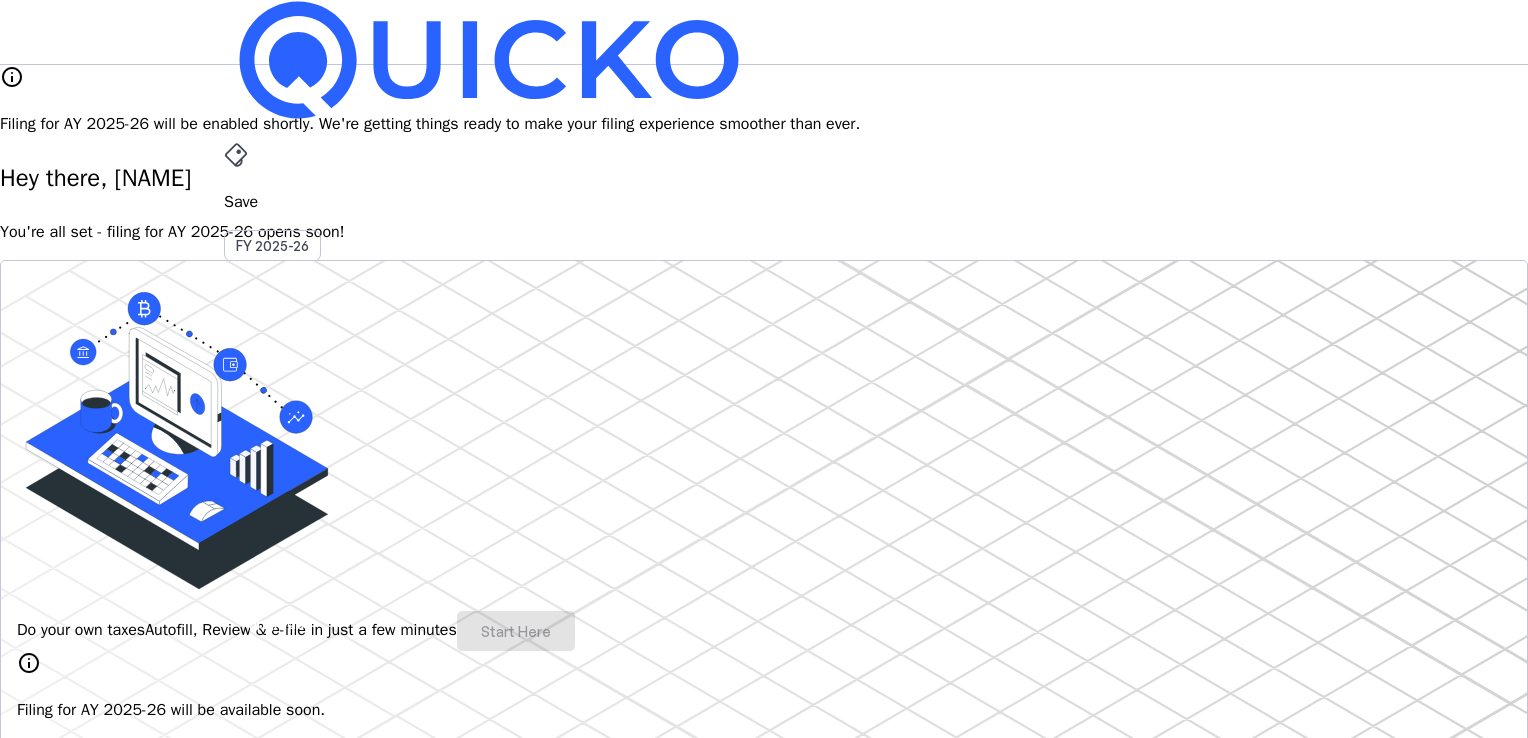 click on "File" at bounding box center [764, 408] 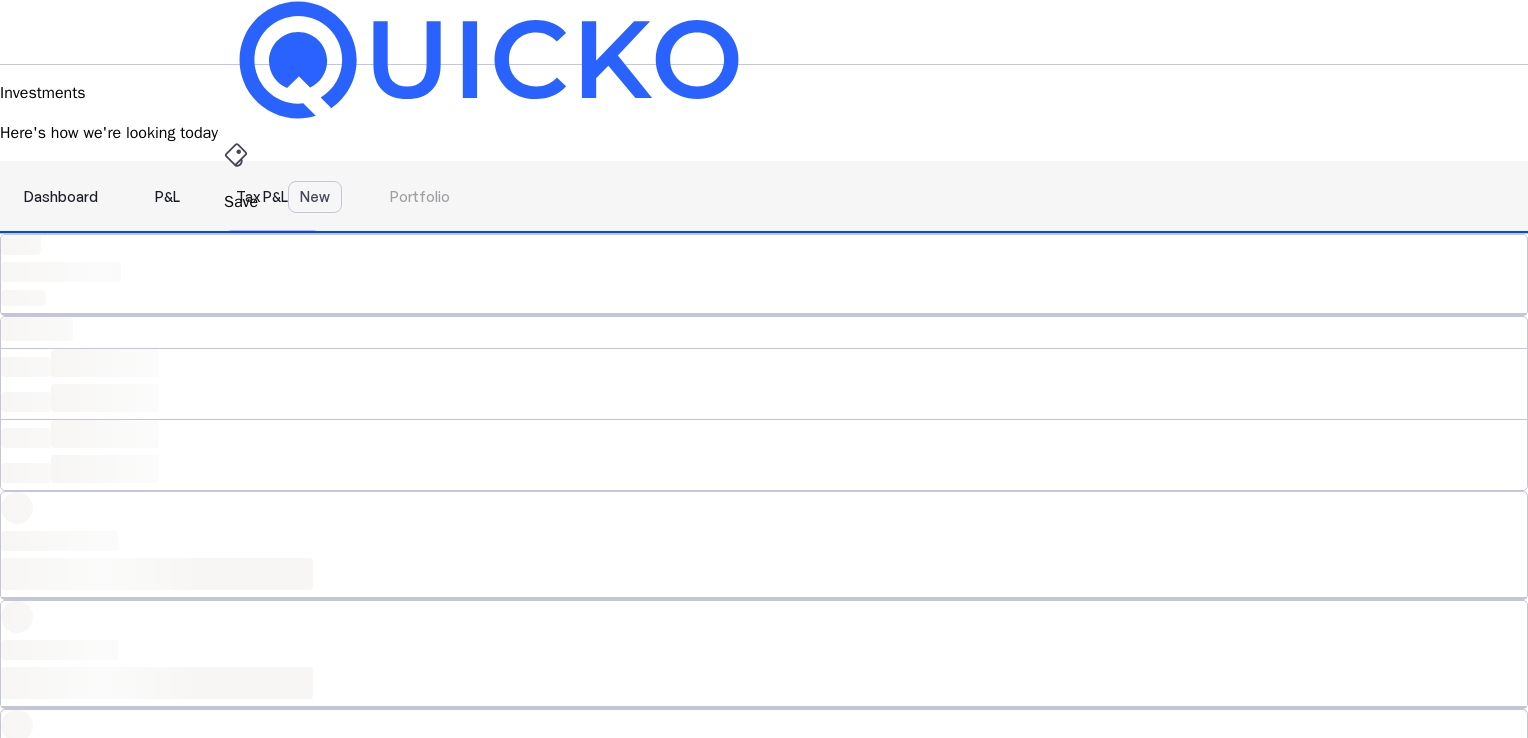 click on "P&L" at bounding box center (167, 197) 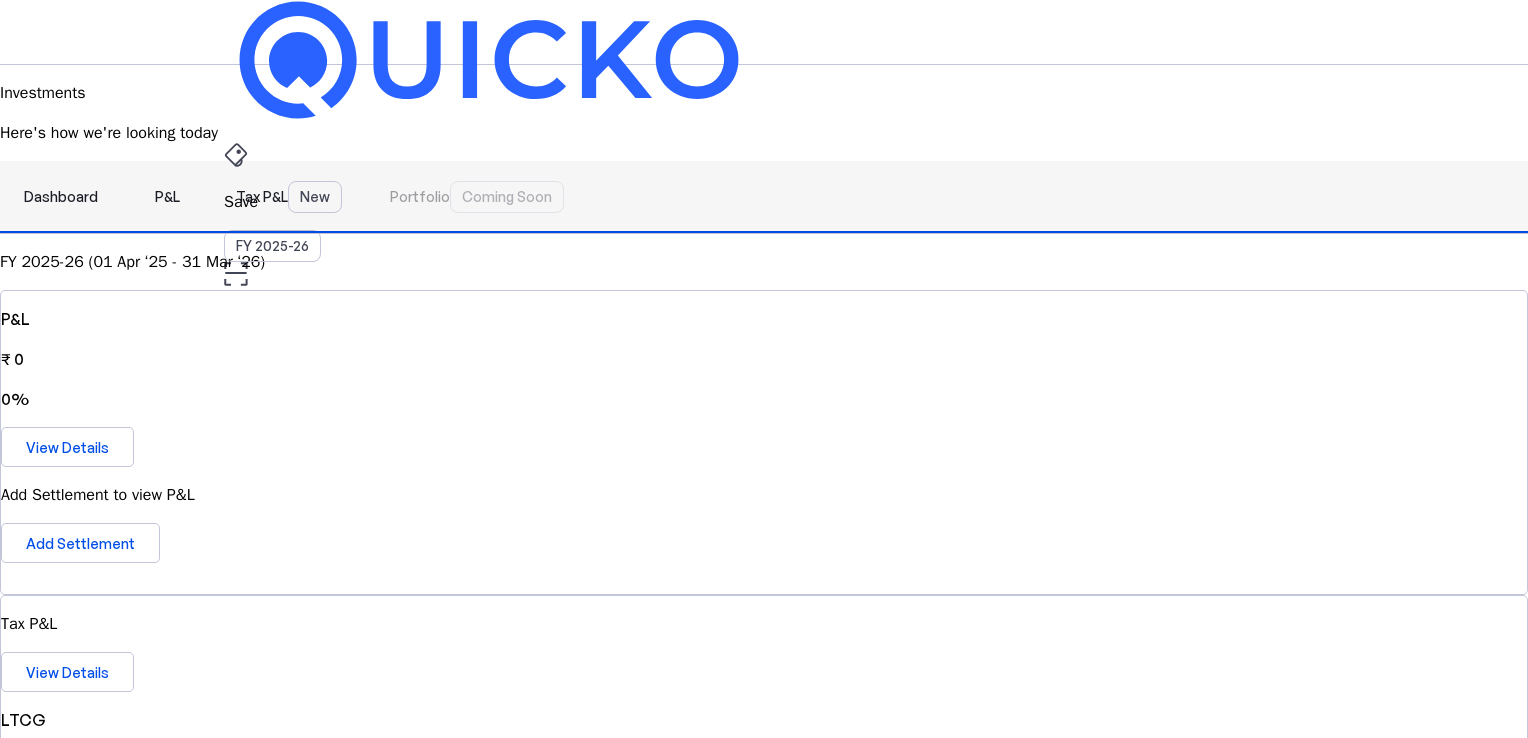 click on "Tax P&L  New" at bounding box center (289, 197) 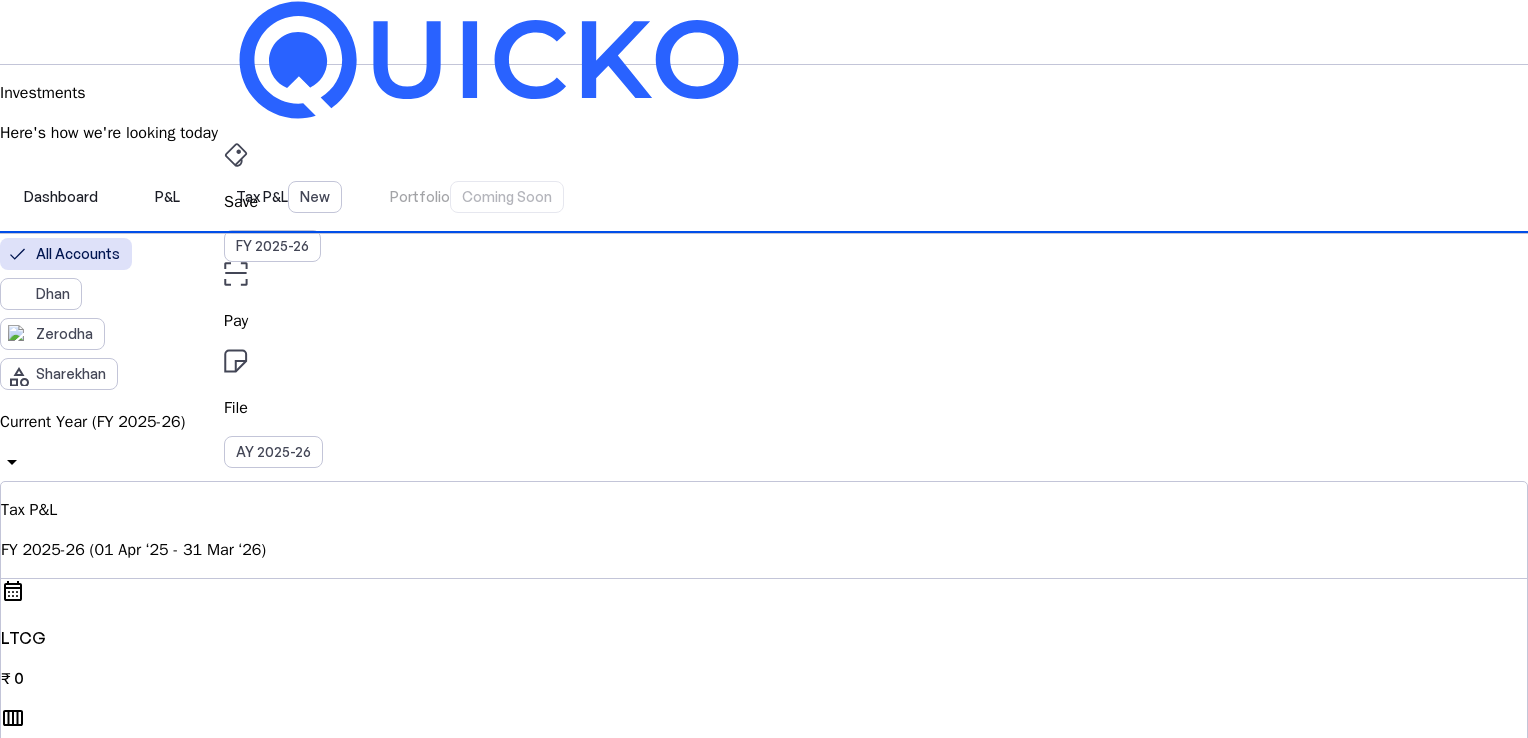 click on "Current Year (FY 2025-26)" at bounding box center [764, 422] 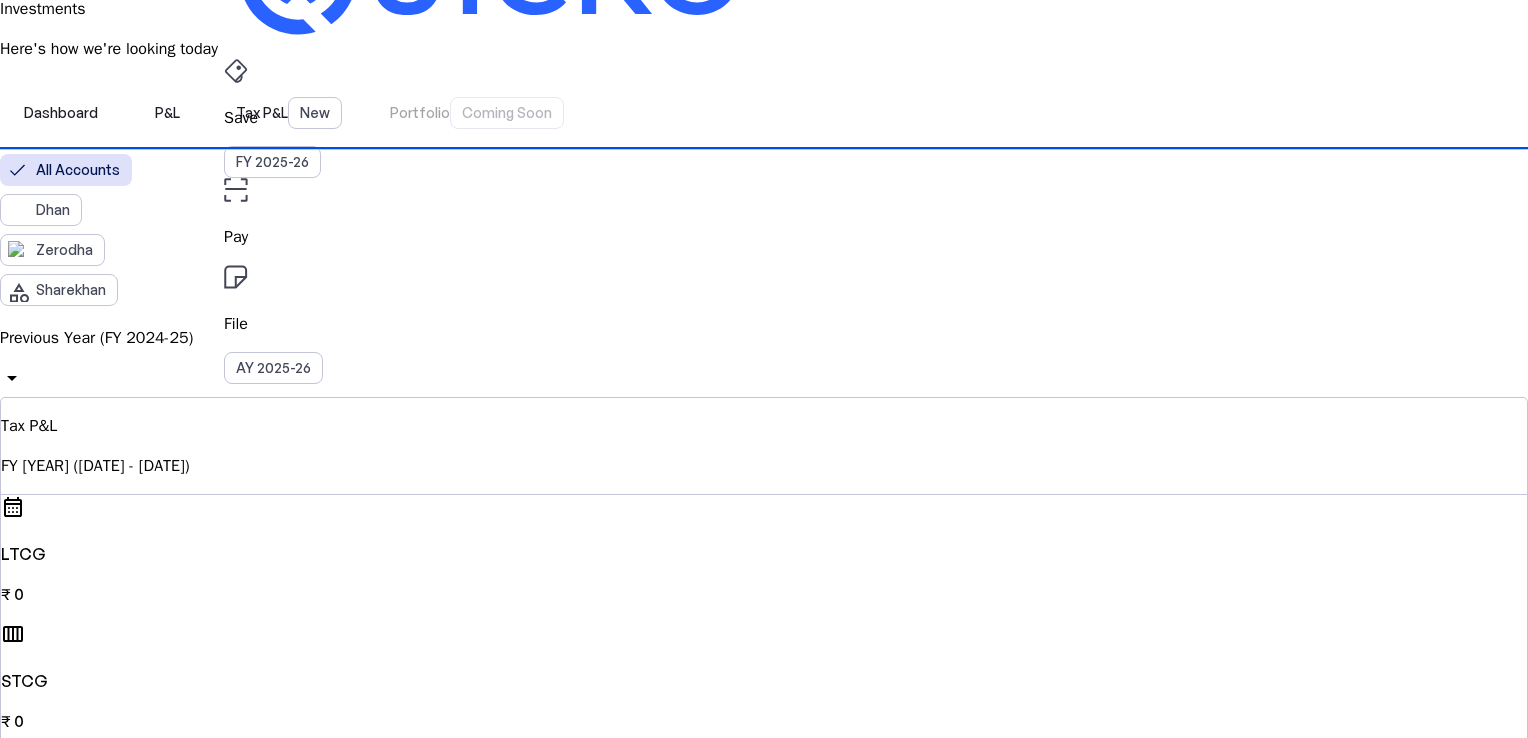 scroll, scrollTop: 0, scrollLeft: 0, axis: both 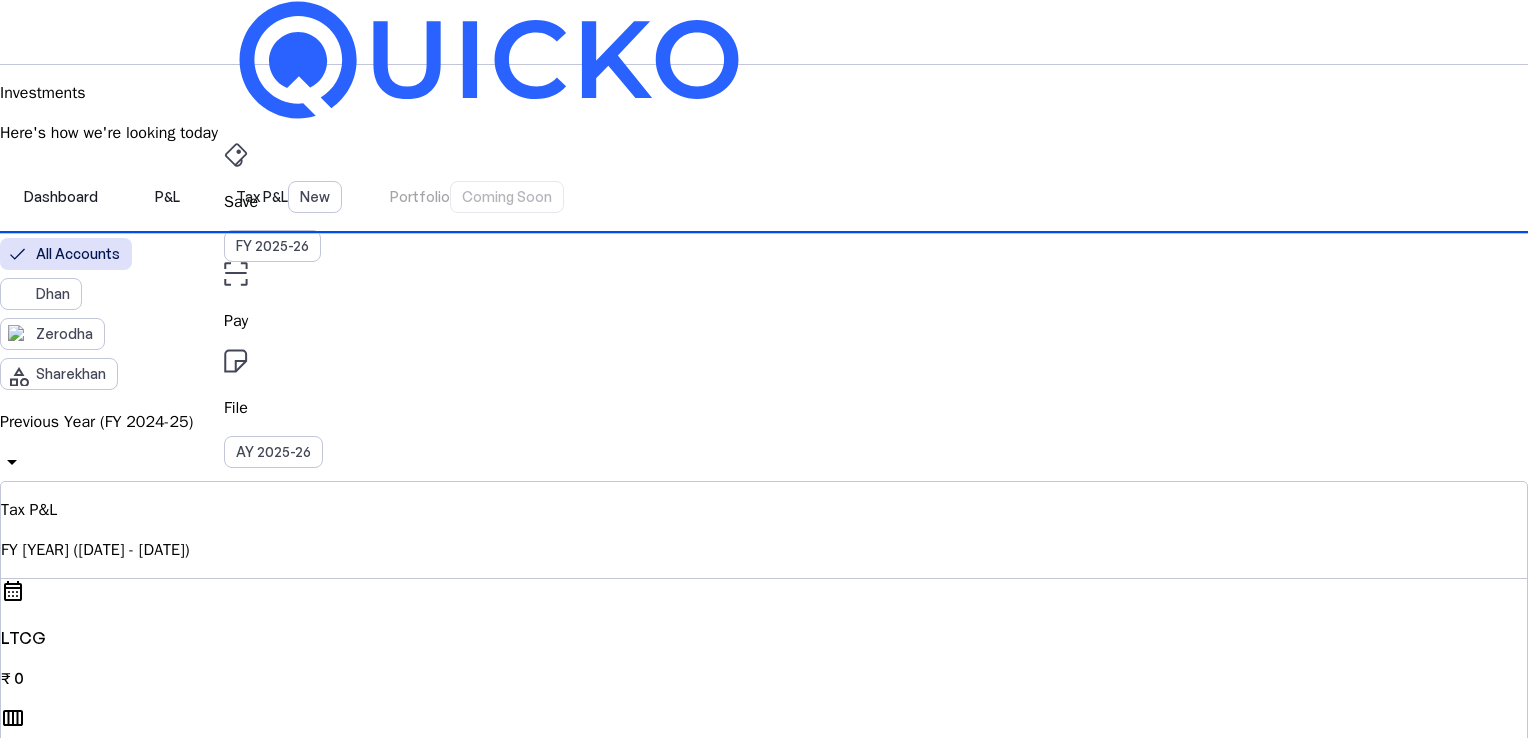 click on "Upgrade" at bounding box center [276, 623] 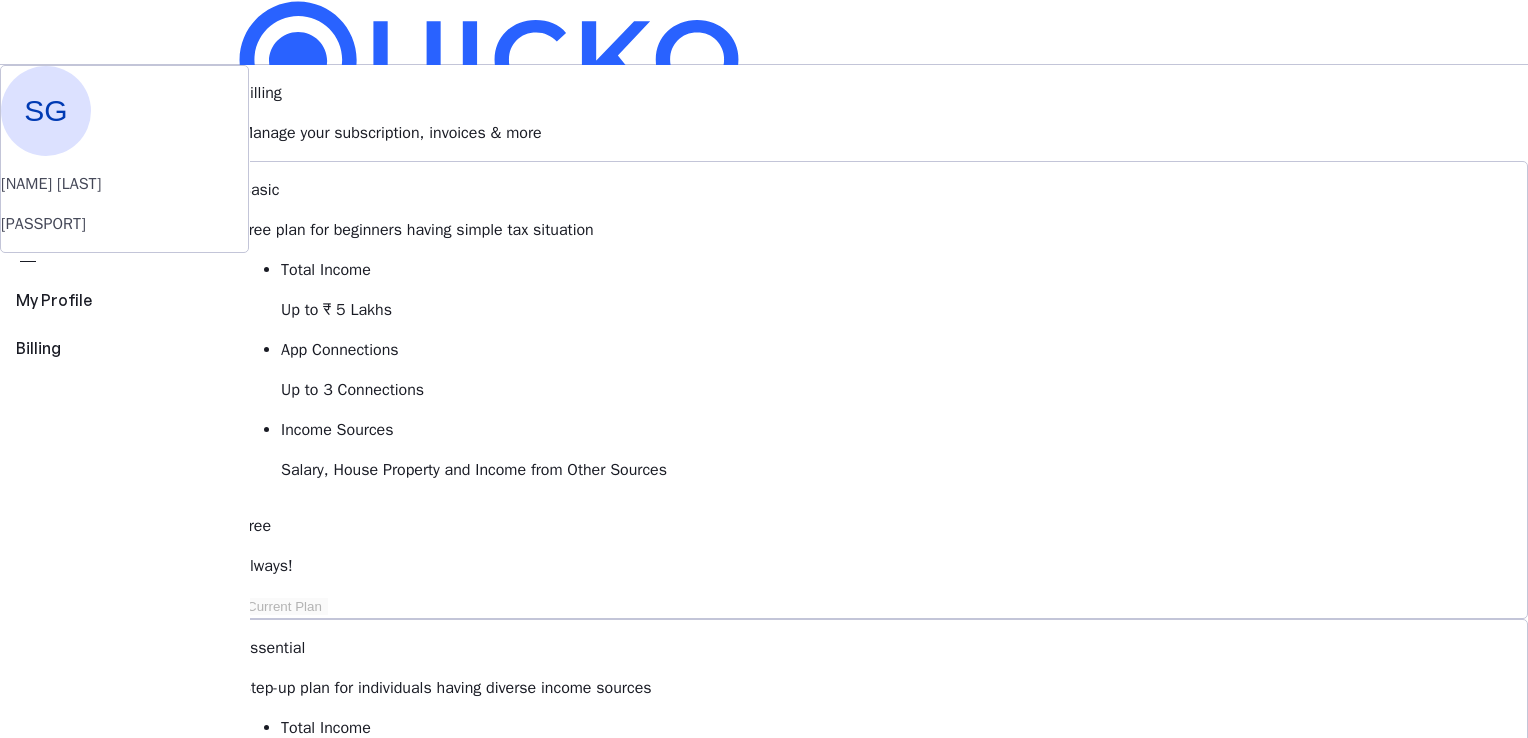 click on "SG" at bounding box center (240, 587) 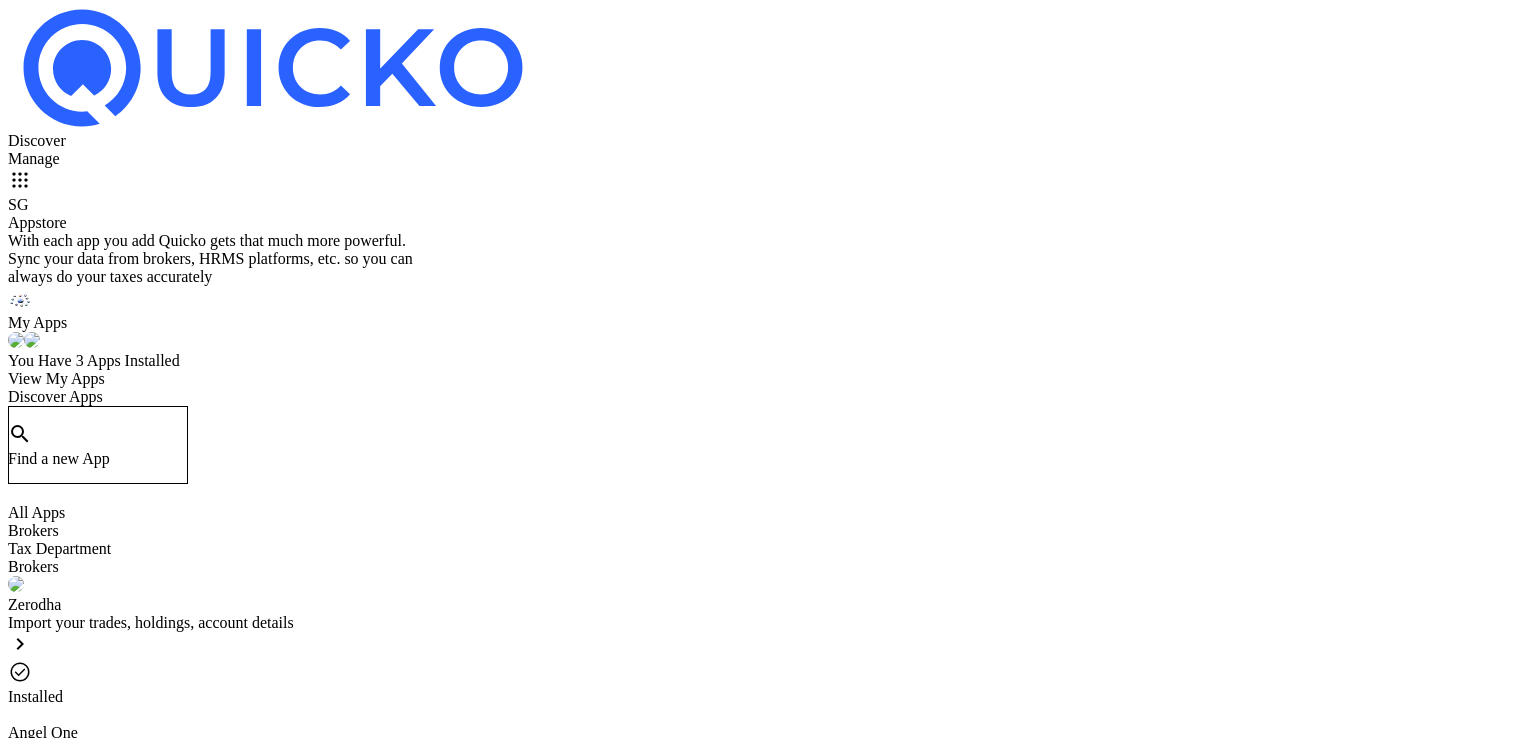 scroll, scrollTop: 0, scrollLeft: 0, axis: both 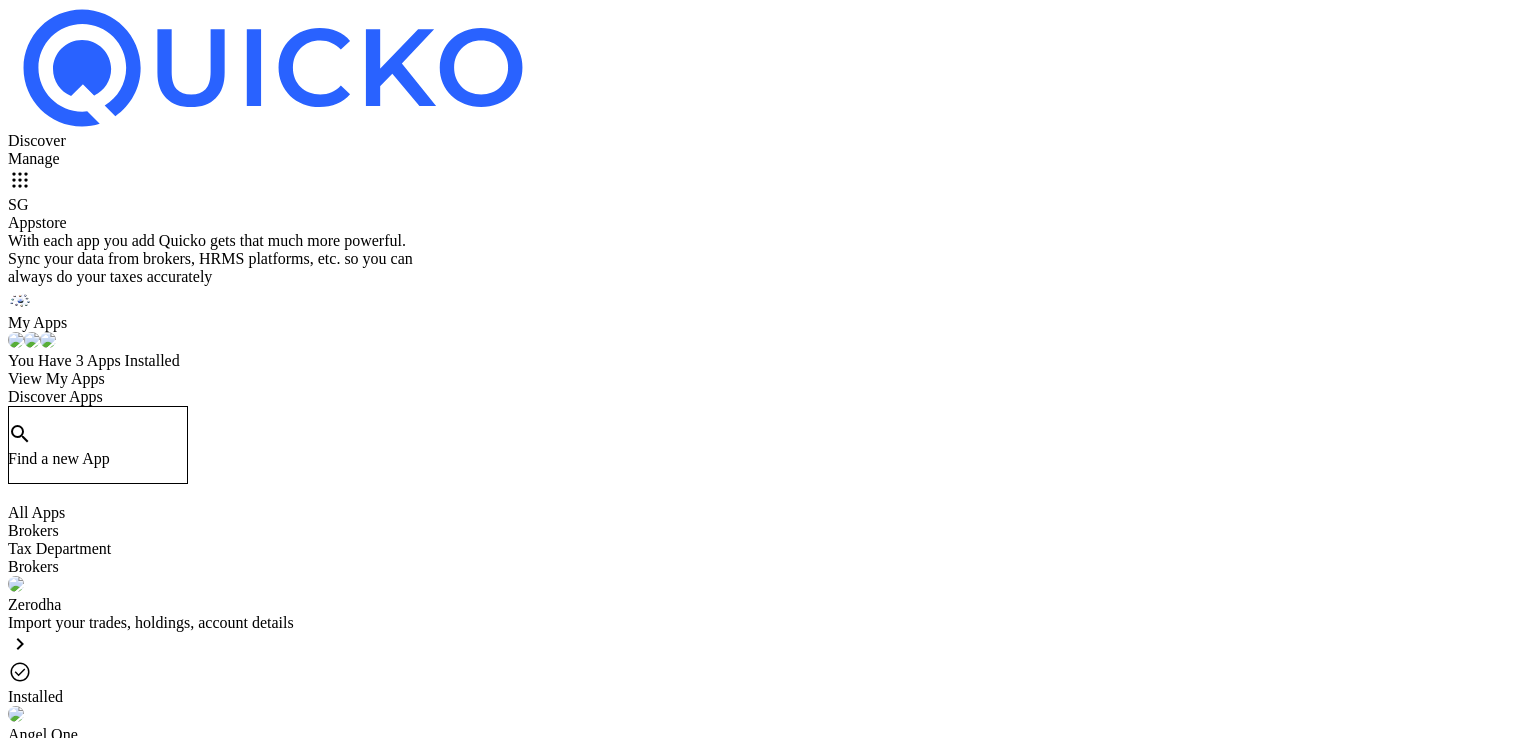 click on "View My Apps" at bounding box center (56, 378) 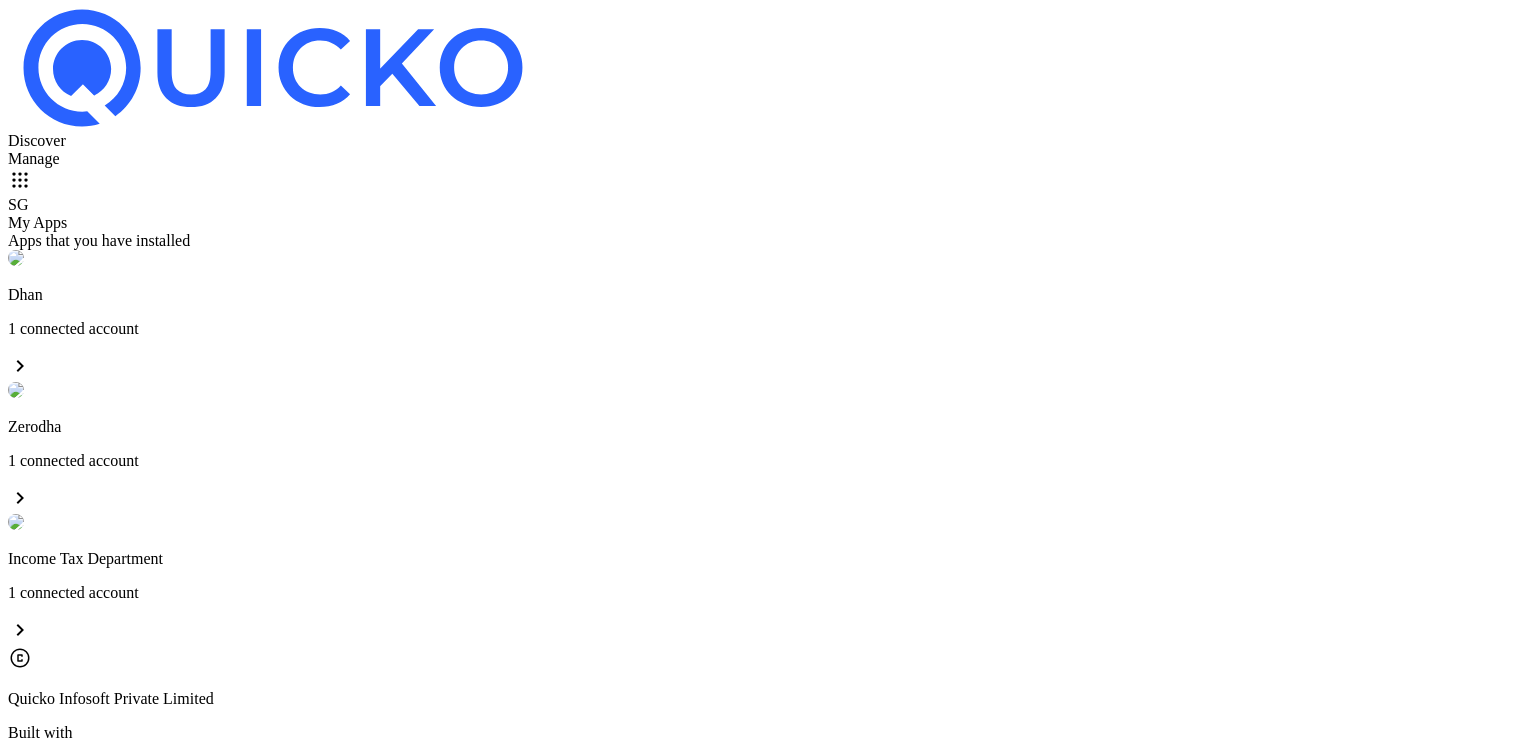 click on "[ORGANIZATION]   1 connected account  chevron_right" at bounding box center [764, 580] 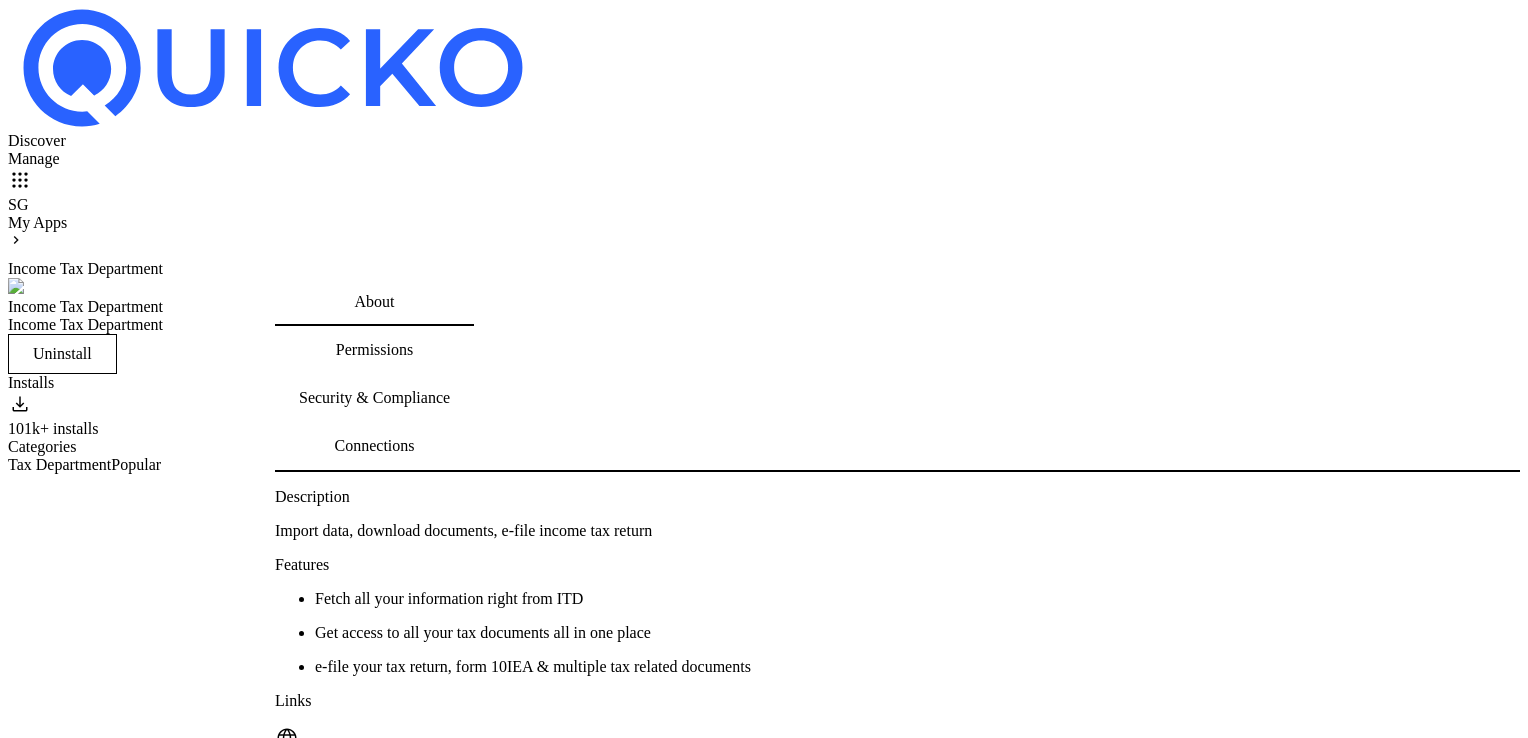 click on "Connections" at bounding box center (375, 445) 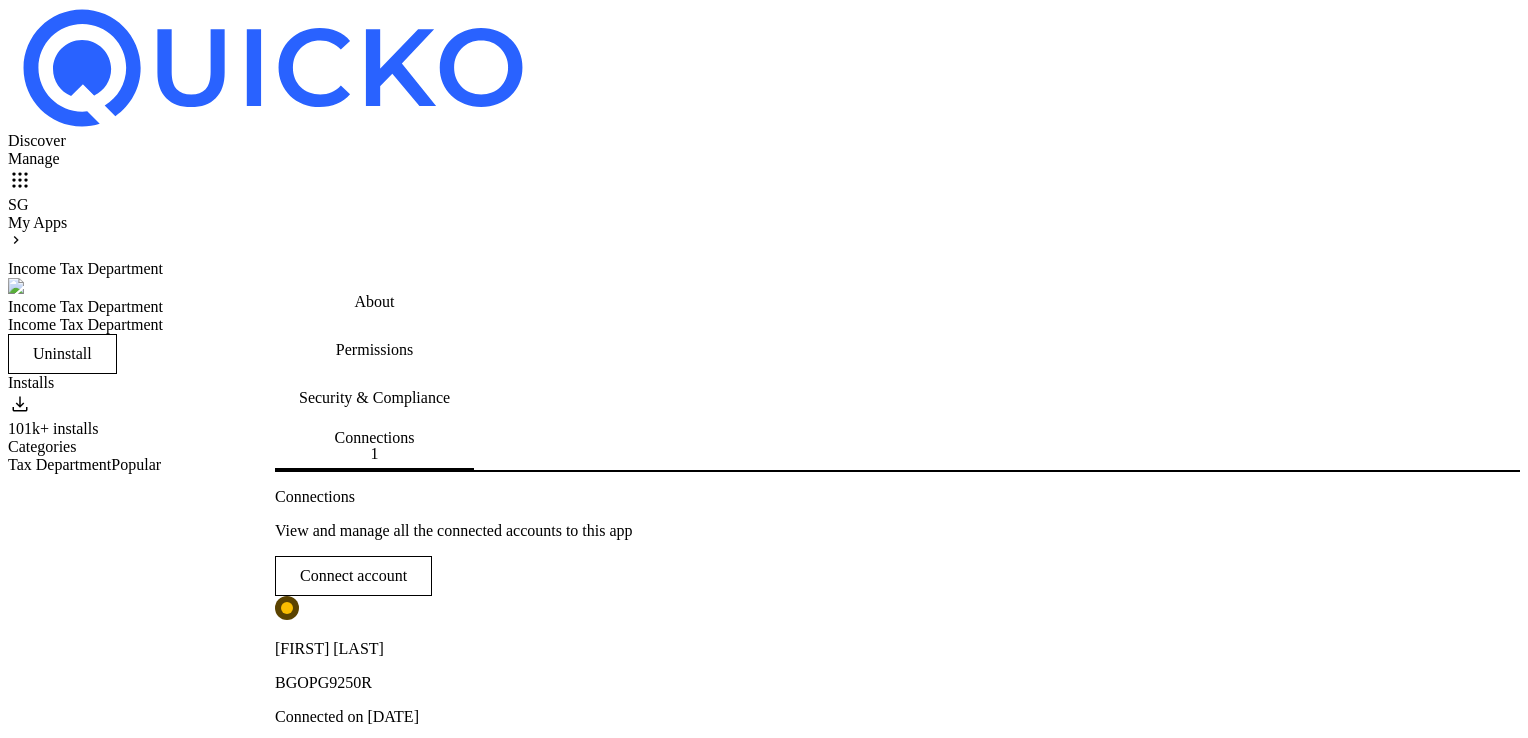 click on "Reconnect" at bounding box center (321, 864) 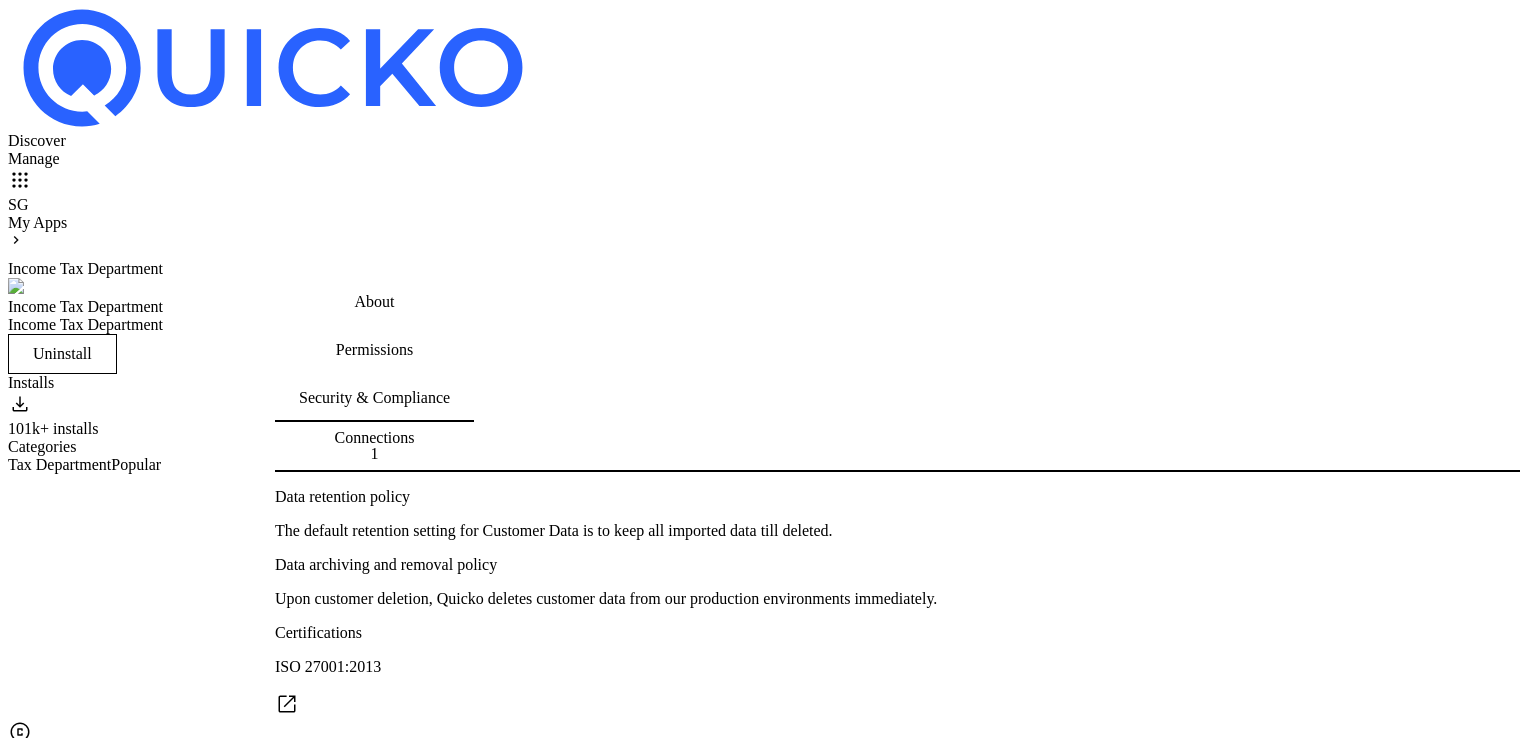 click on "Permissions" at bounding box center (374, 350) 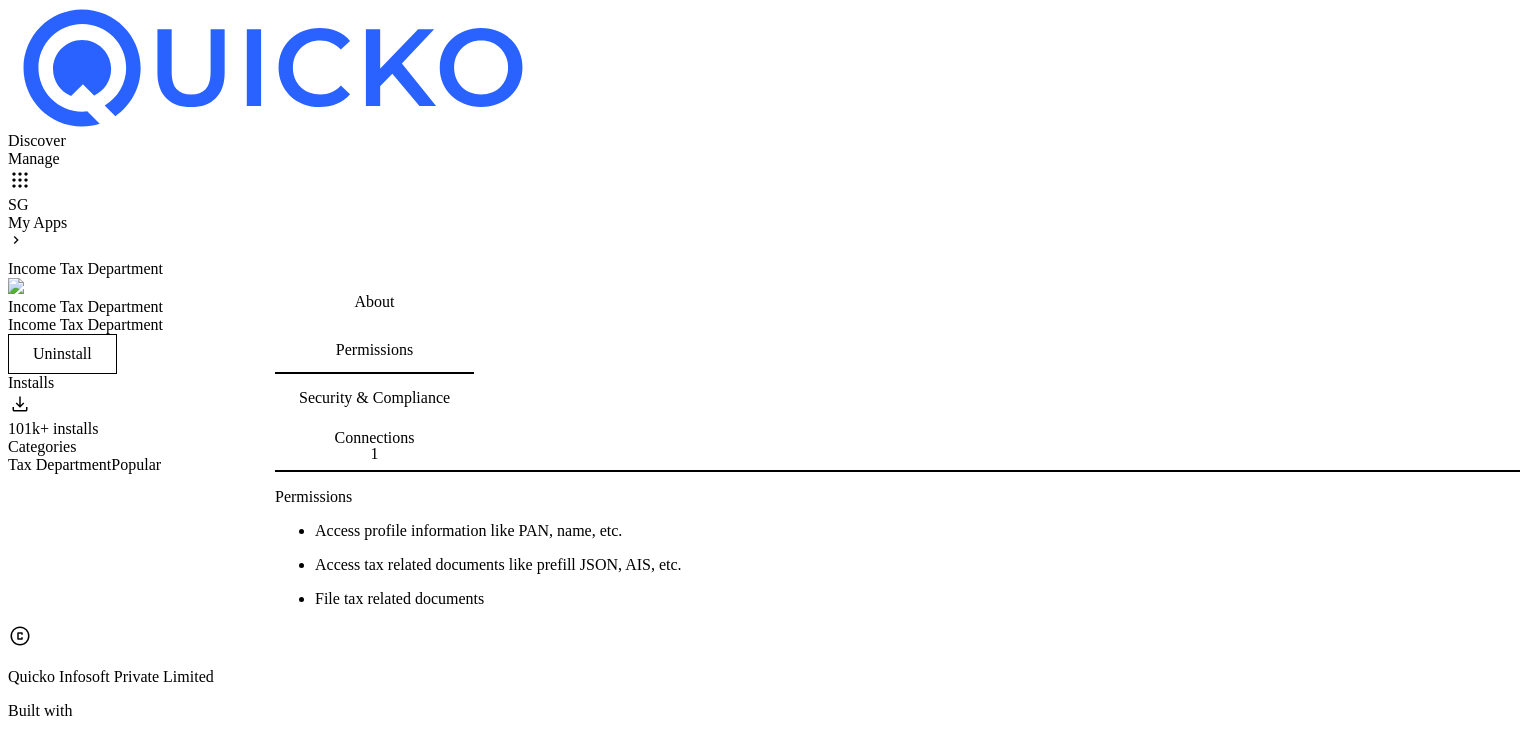 click on "My Apps  keyboard_arrow_right_round  Income Tax Department   Income Tax Department    Income Tax Department  Uninstall Installs download  101k+ installs  Categories  Tax Department   Popular   About   Permissions   Security & Compliance  Connections 1  Permissions   Access profile information like PAN, name, etc.   Access tax related documents like prefill JSON, AIS, etc.   File tax related documents" at bounding box center [764, 419] 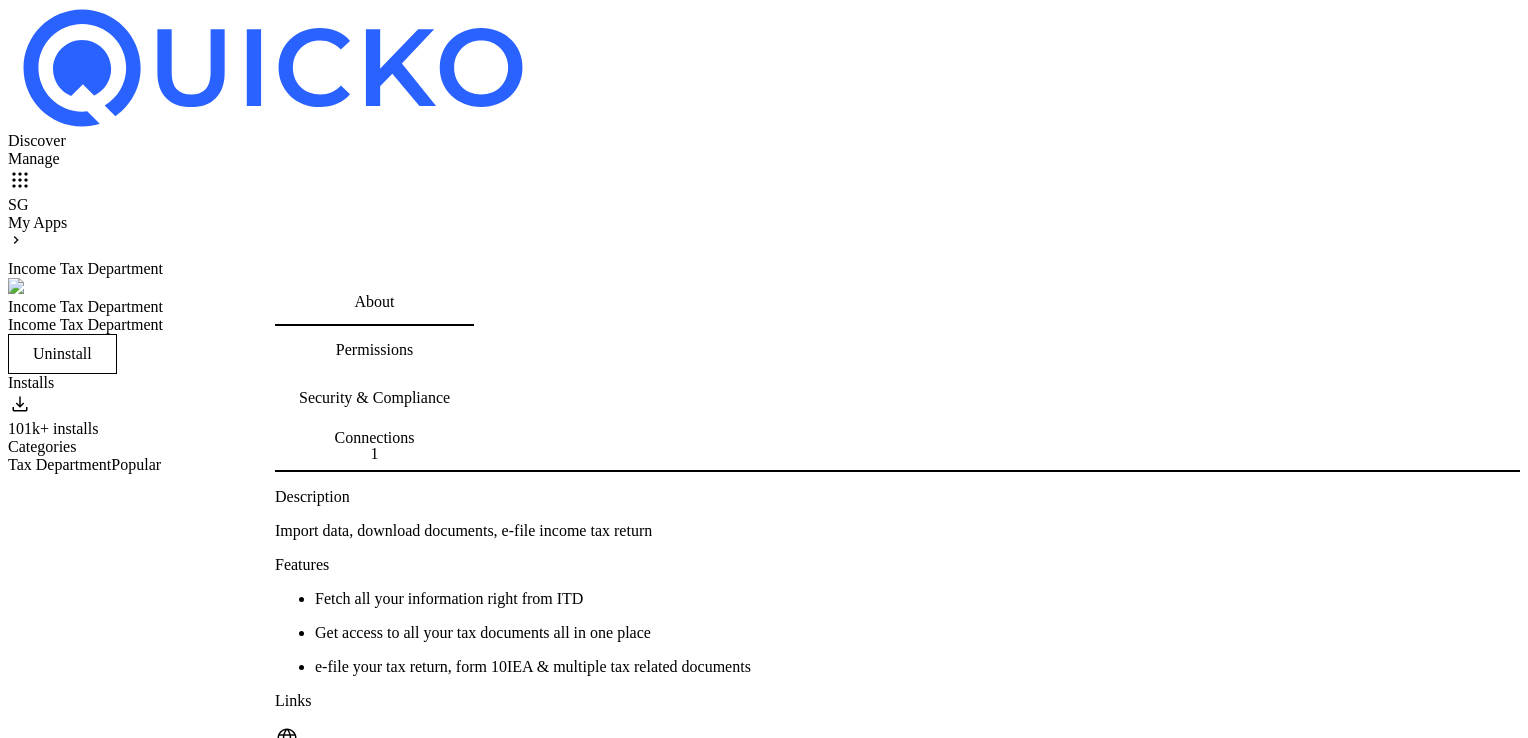 click on "Website" at bounding box center [897, 779] 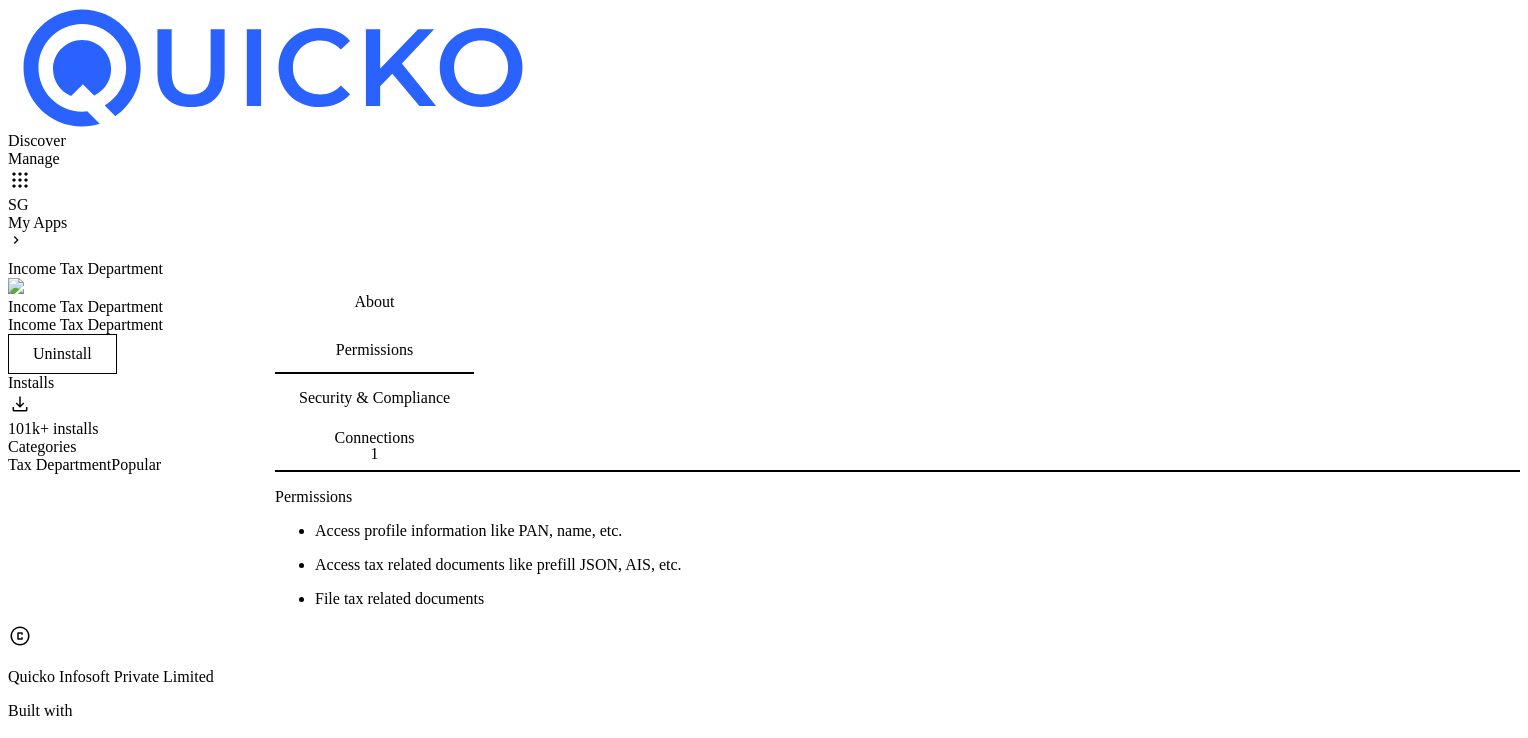 click on "Security & Compliance" at bounding box center (374, 398) 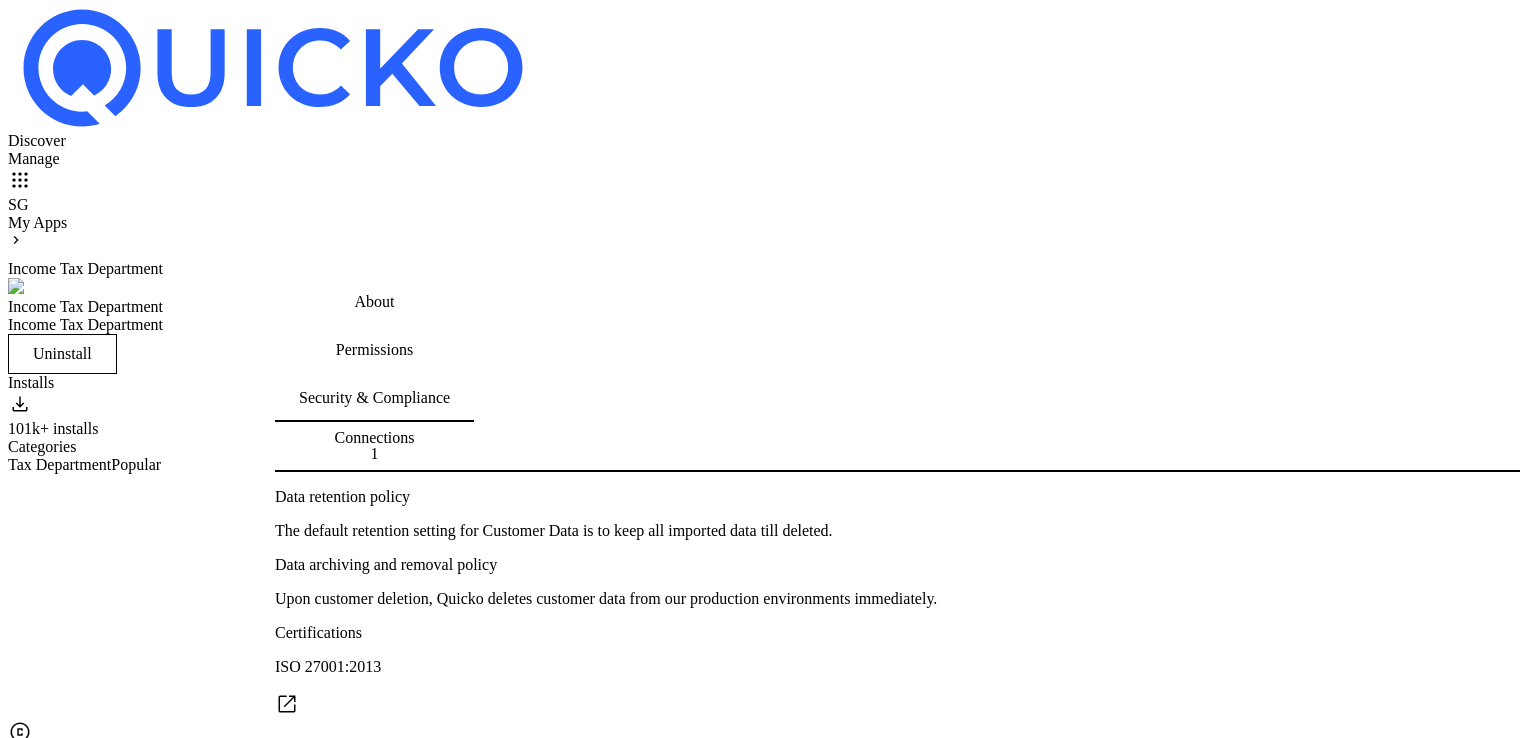 click on "Connections" at bounding box center [375, 437] 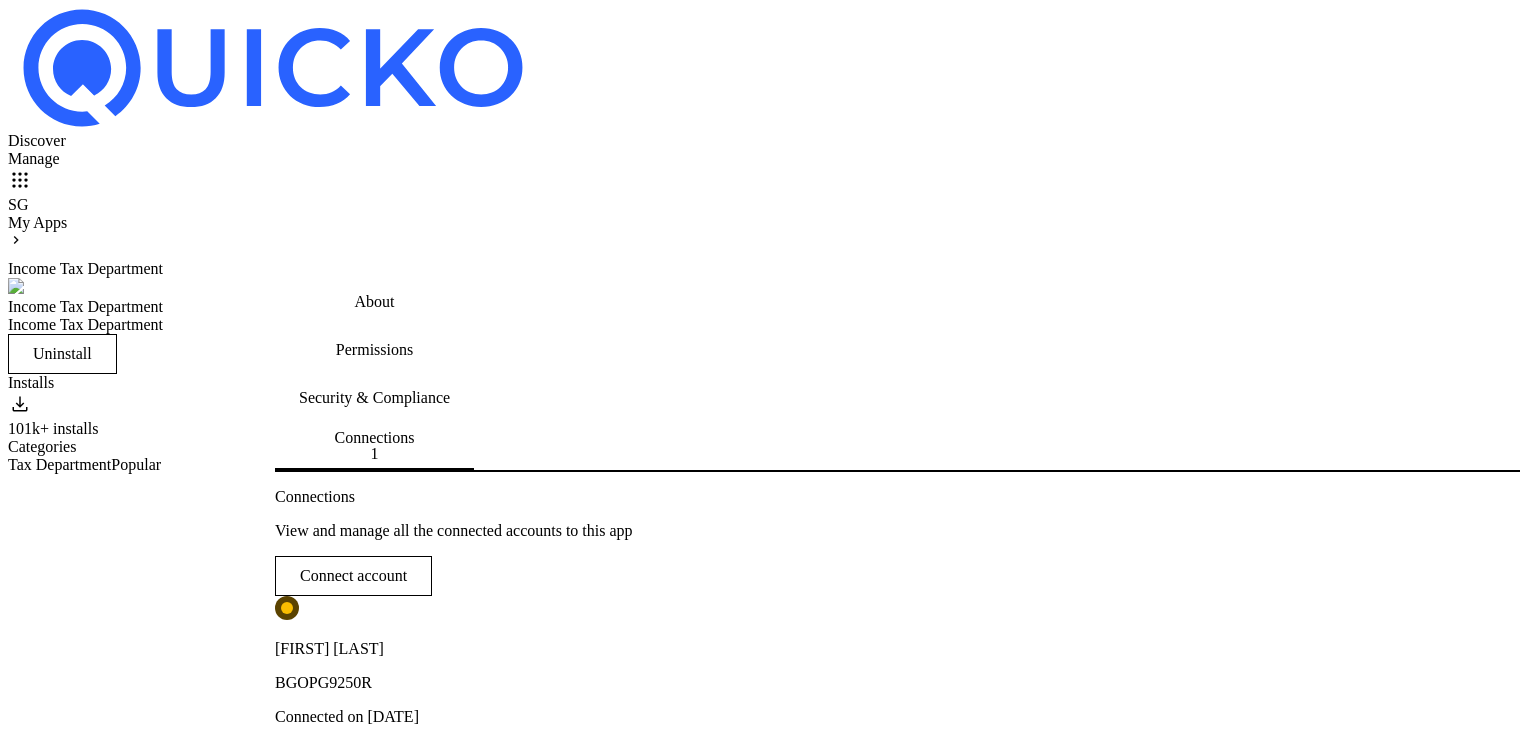 click on "Reconnect" at bounding box center [321, 864] 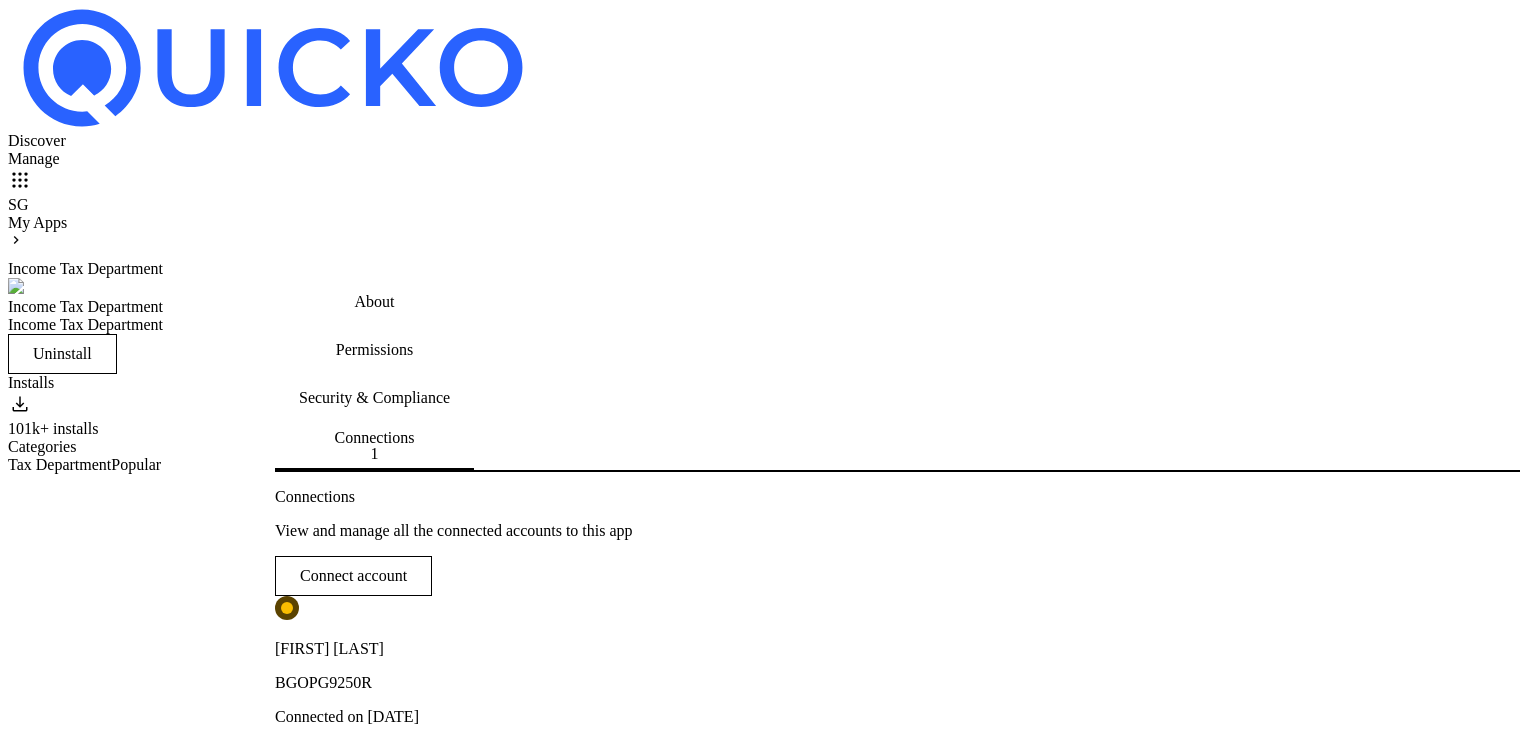 click on "Connect account" at bounding box center [353, 576] 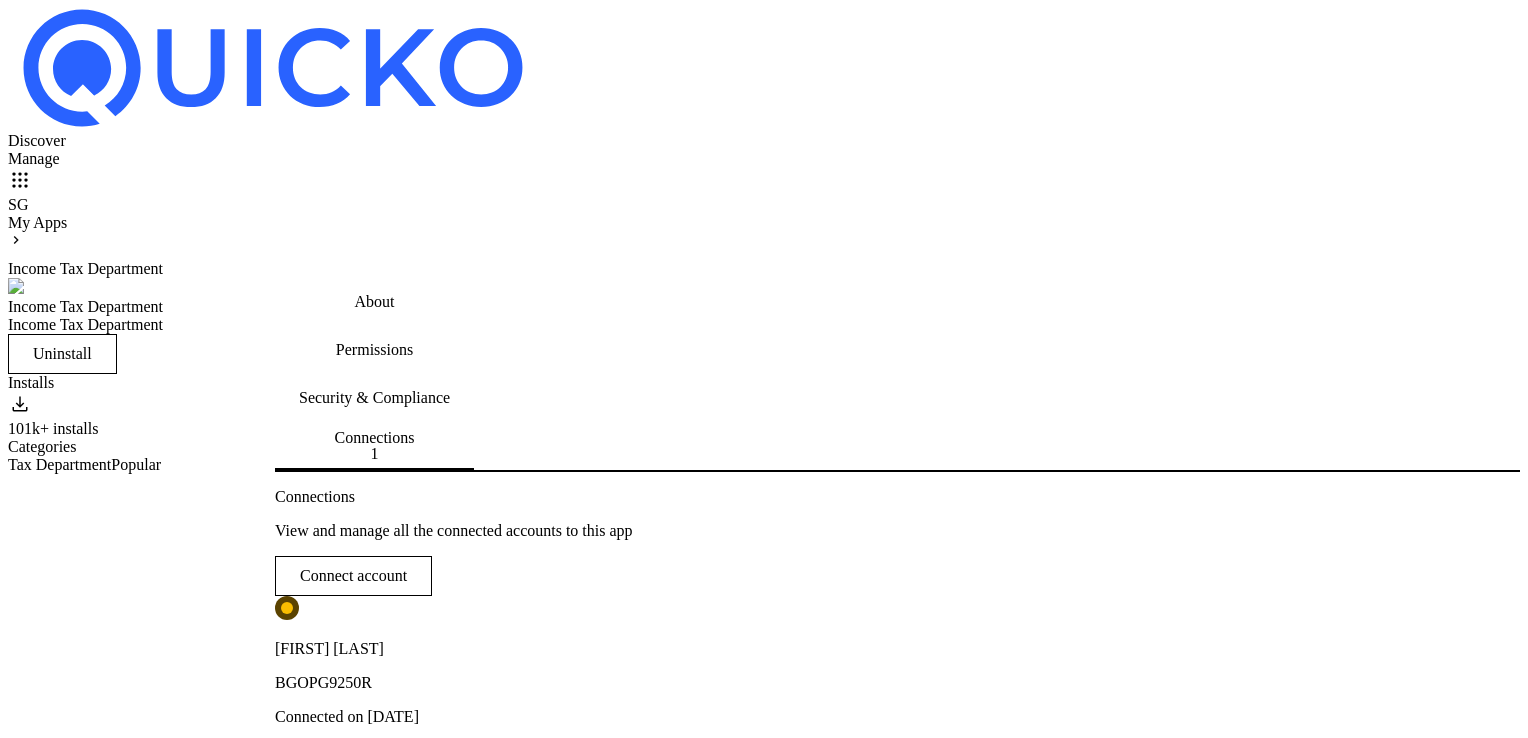 click on "more_vert" at bounding box center (295, 746) 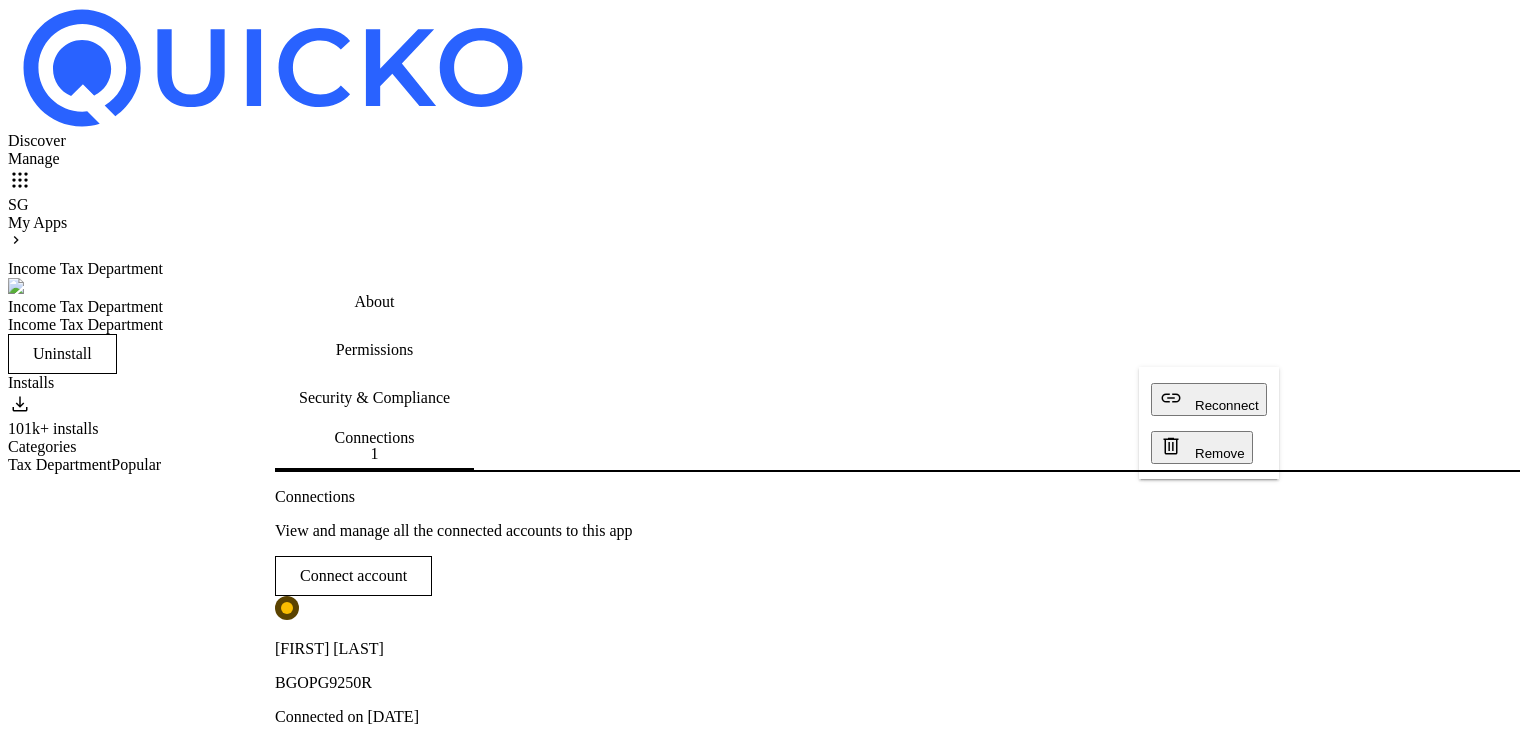 click on "Reconnect" at bounding box center (1227, 405) 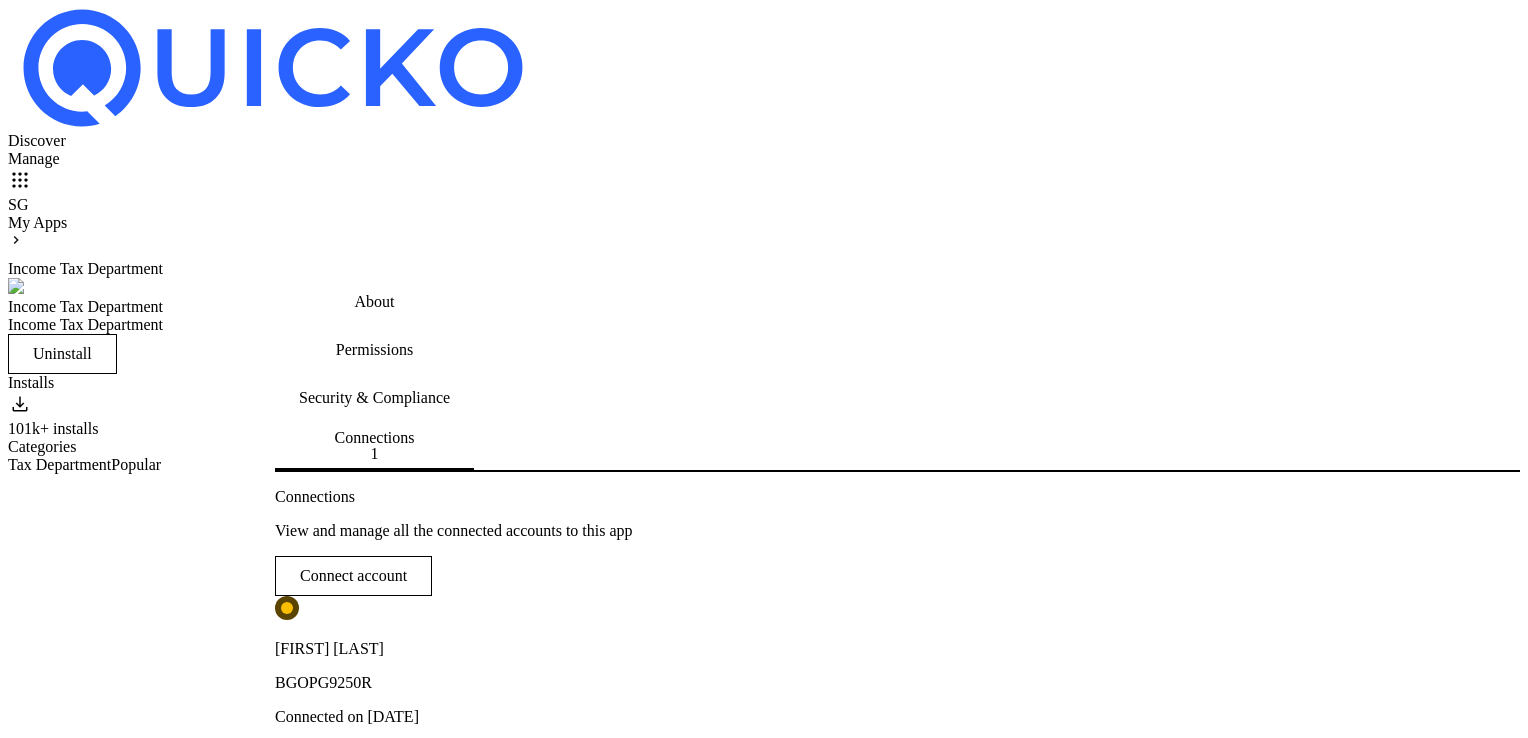 click on "Connect account" at bounding box center (353, 576) 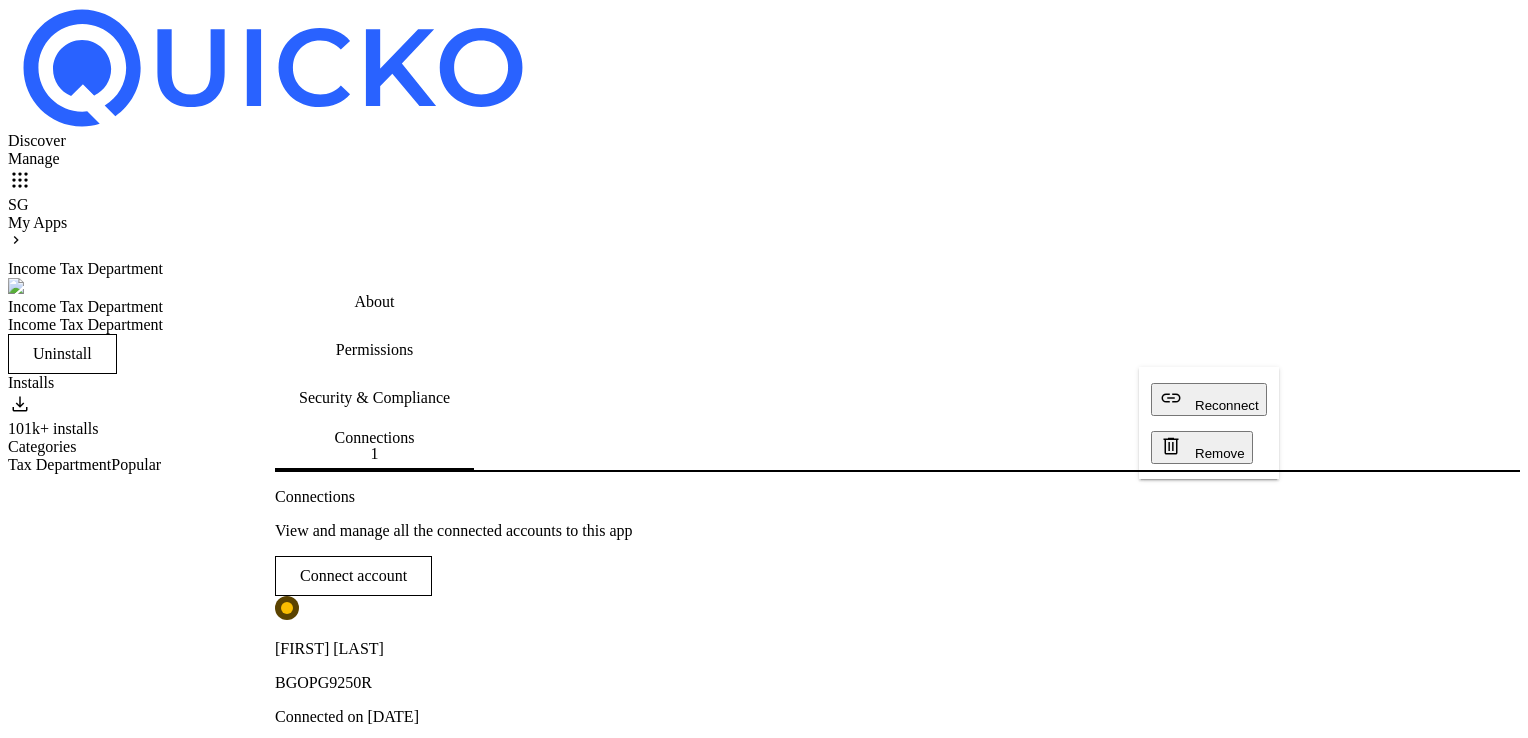 click on "link Reconnect" at bounding box center [1209, 399] 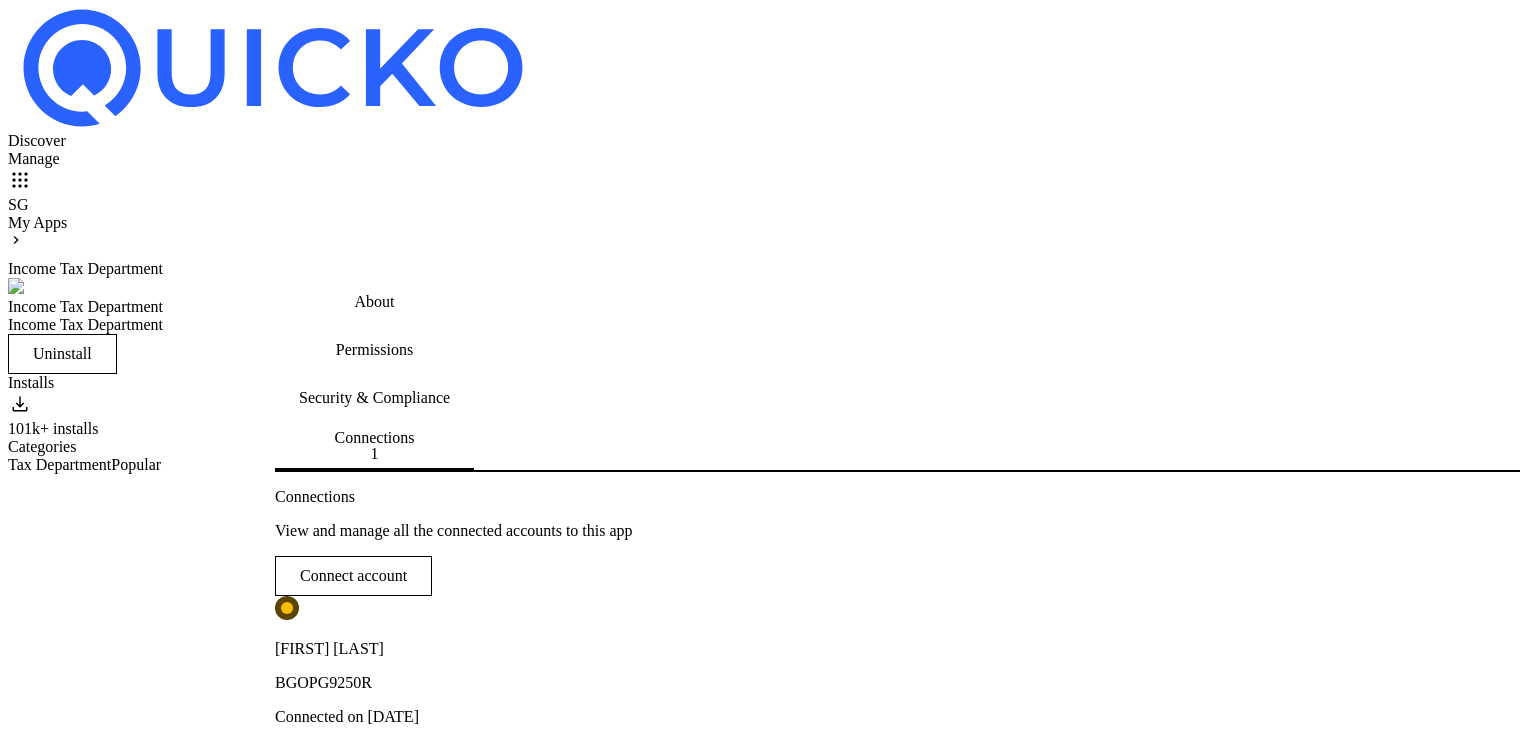 click on "apps SG" at bounding box center [764, 191] 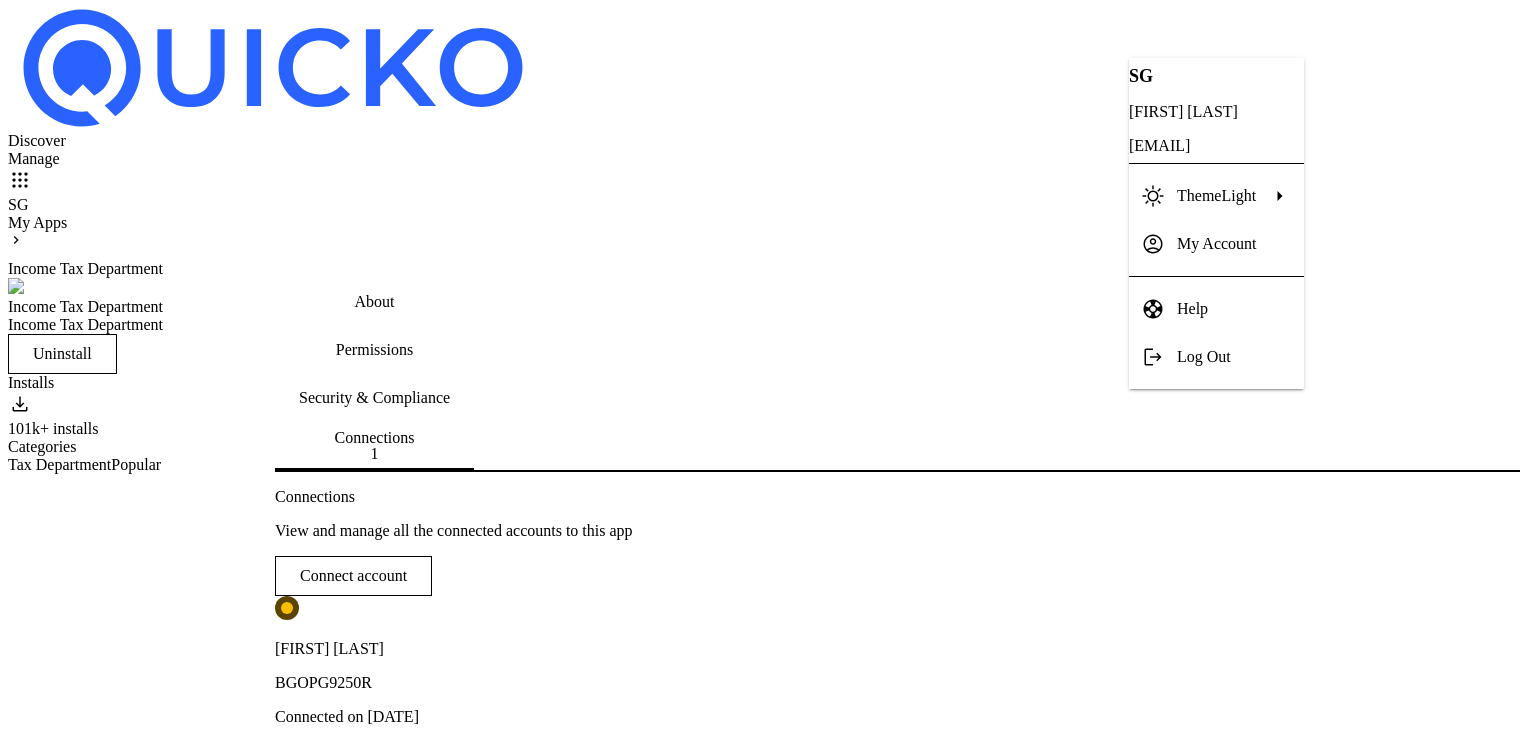 click at bounding box center (764, 369) 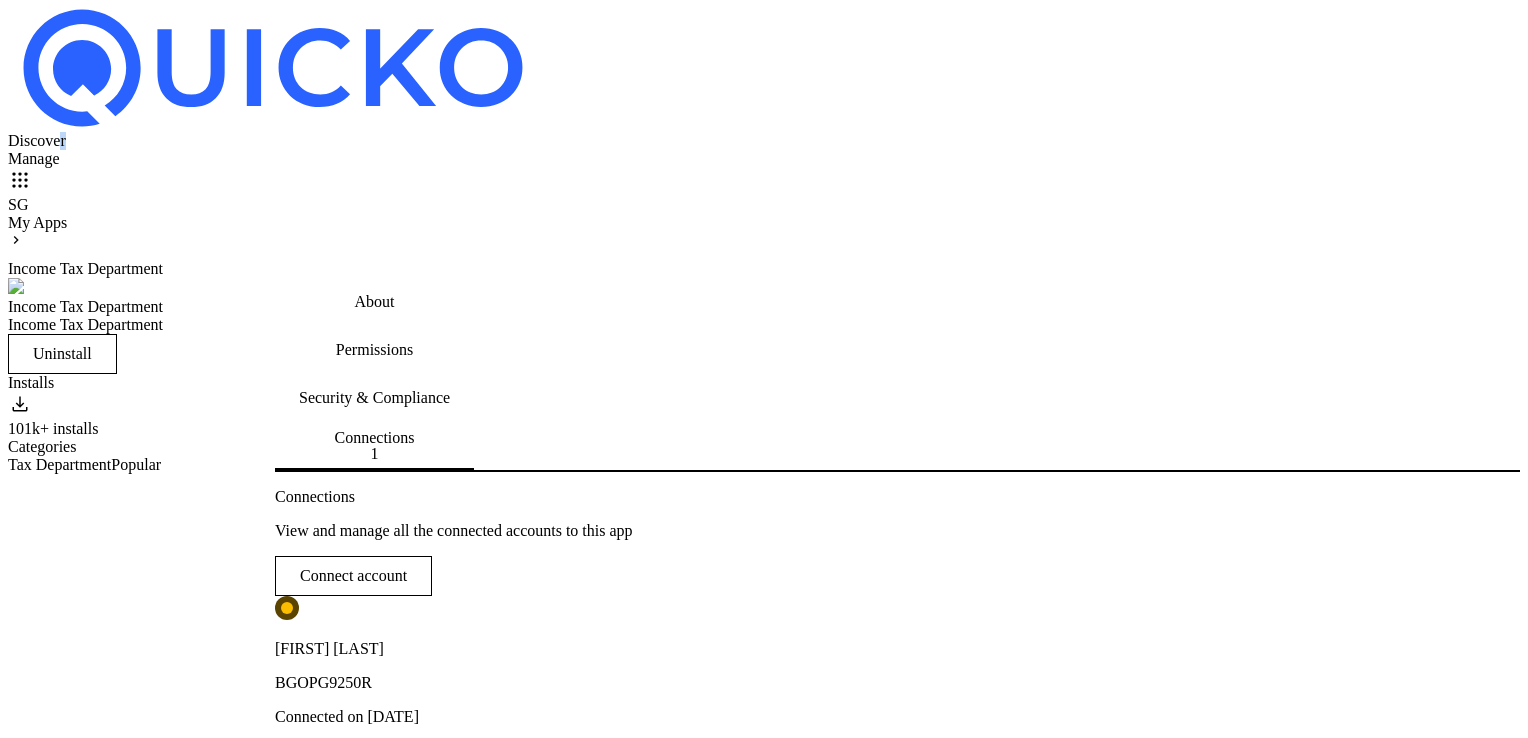 click on "Discover" at bounding box center (764, 141) 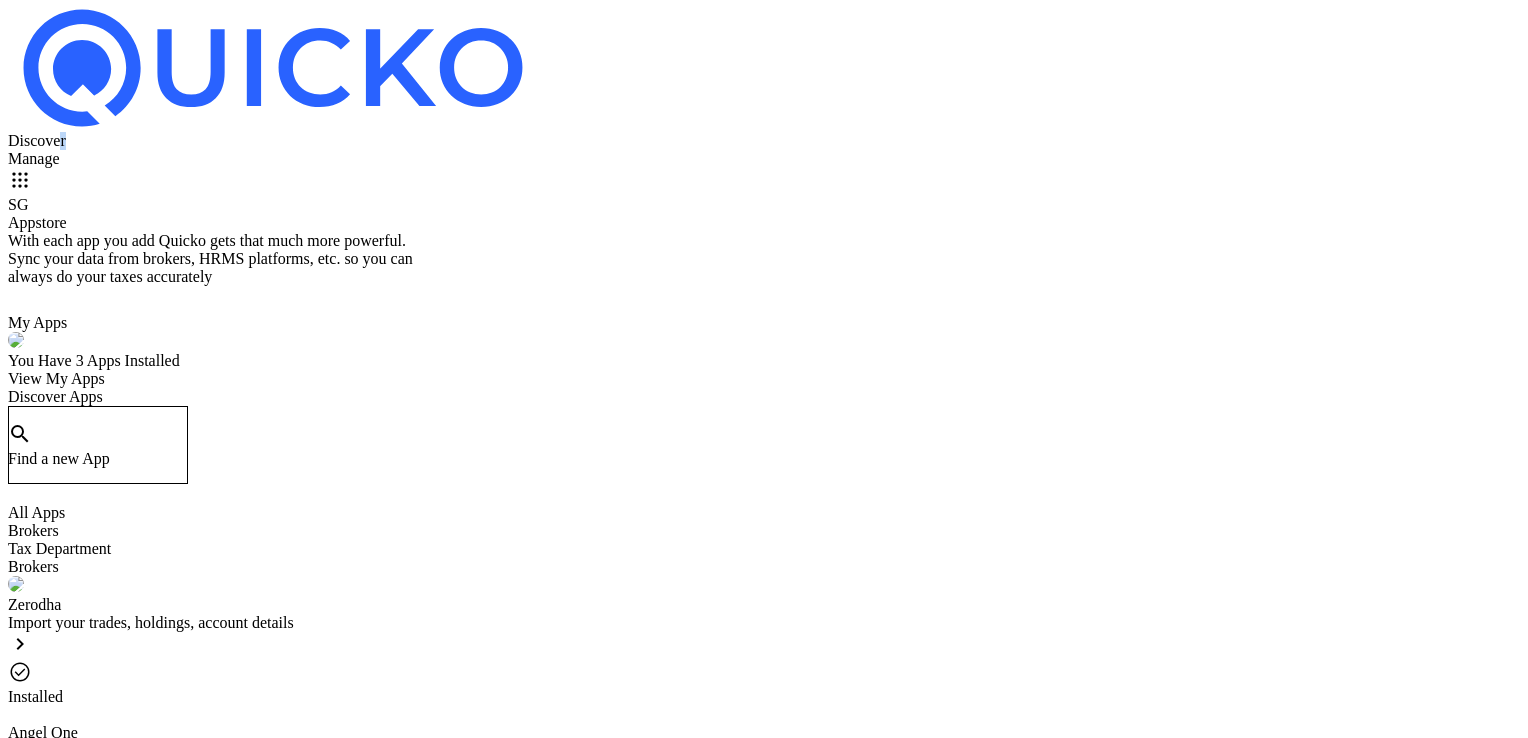 scroll, scrollTop: 0, scrollLeft: 0, axis: both 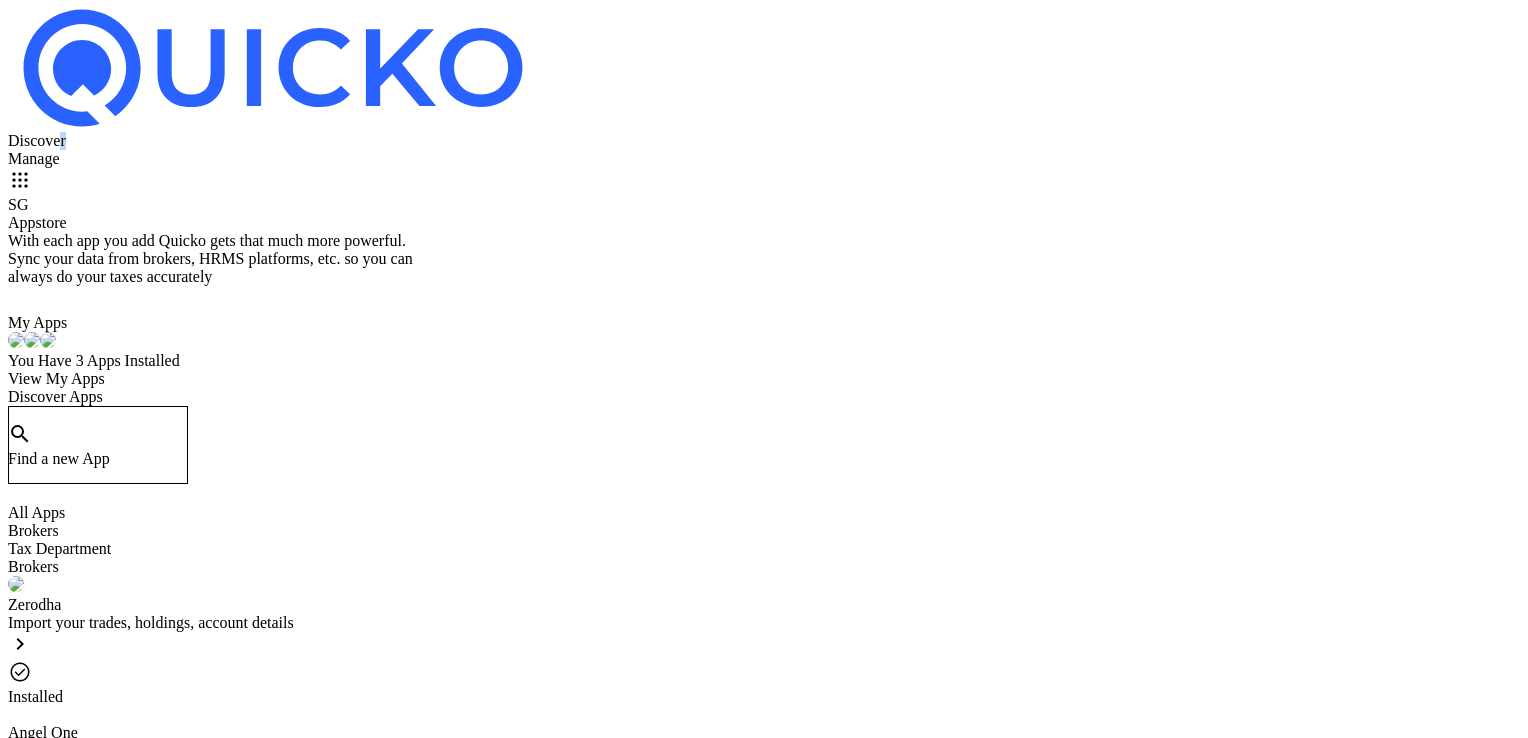 click on "apps" at bounding box center (20, 180) 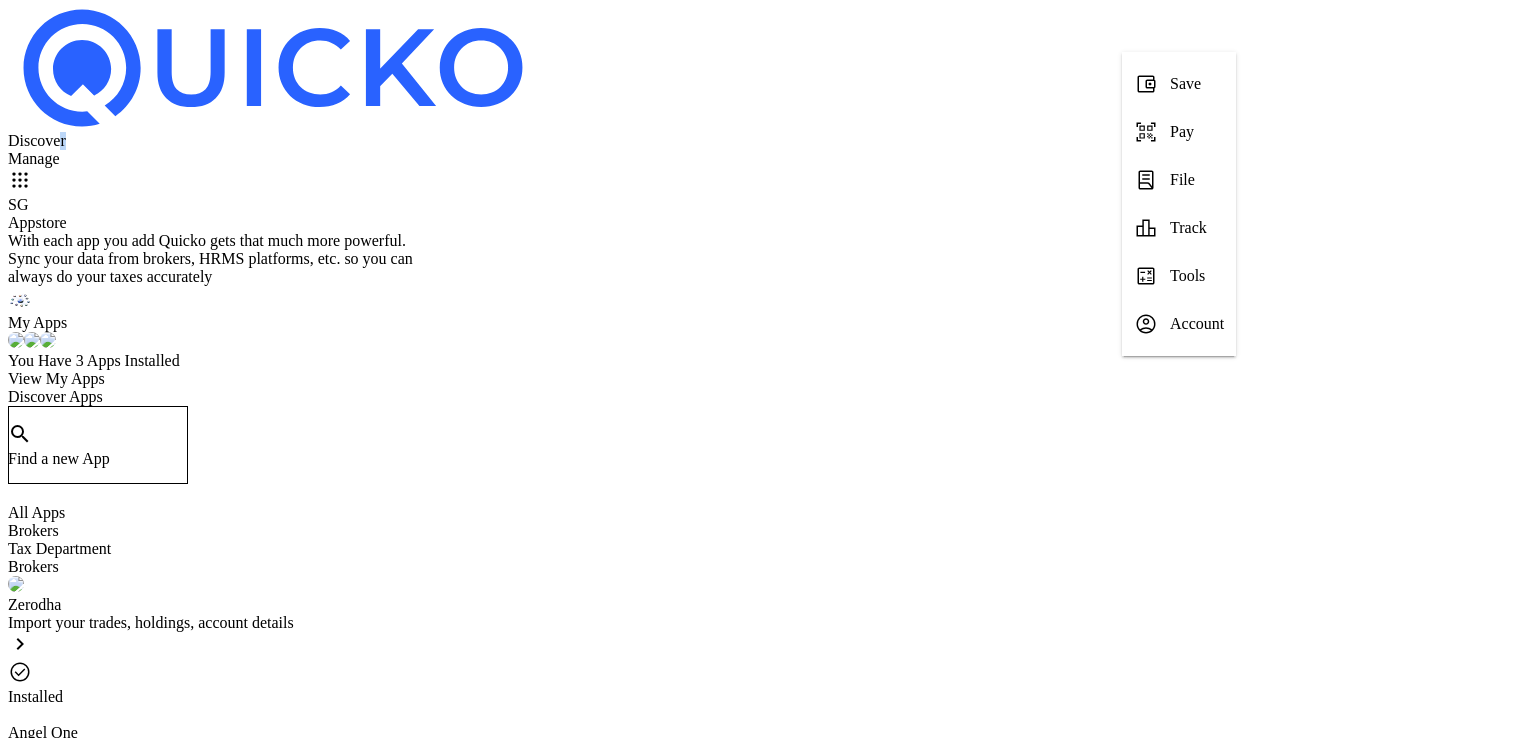 click on "leaderboard" at bounding box center [1146, 84] 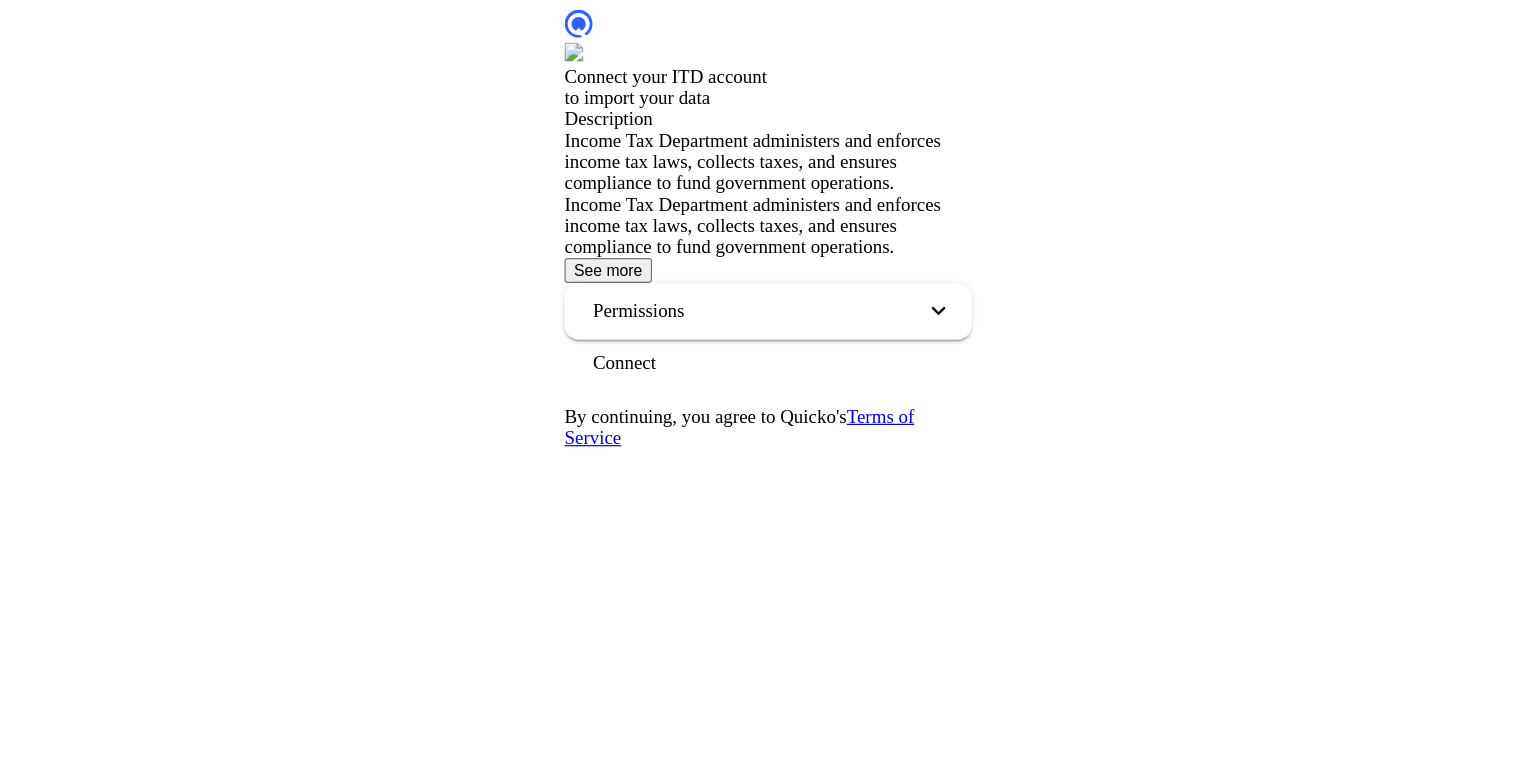scroll, scrollTop: 0, scrollLeft: 0, axis: both 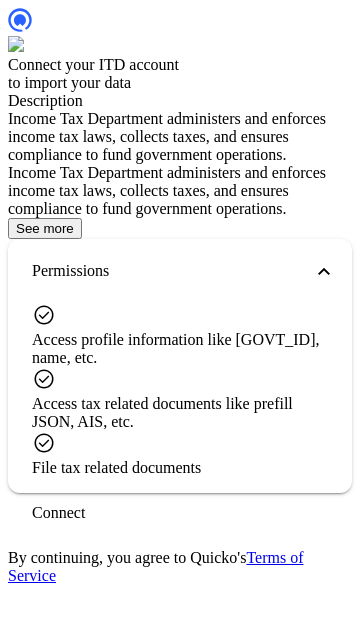 click on "Connect" at bounding box center (58, 513) 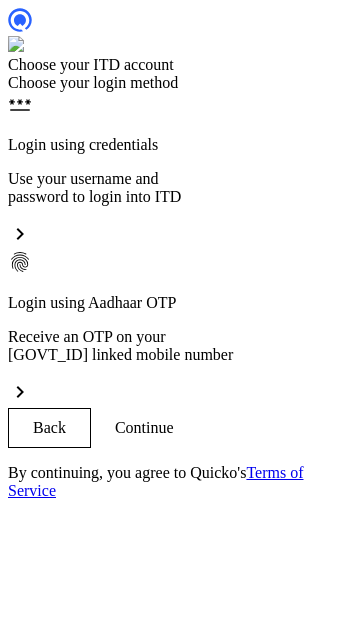 click on "Use your username and   password to login into ITD" at bounding box center (180, 188) 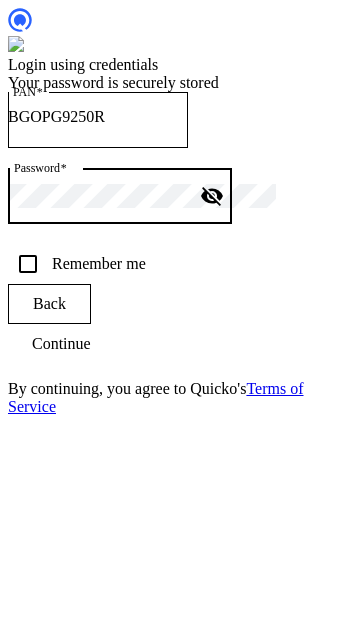 click on "visibility_off" at bounding box center [212, 196] 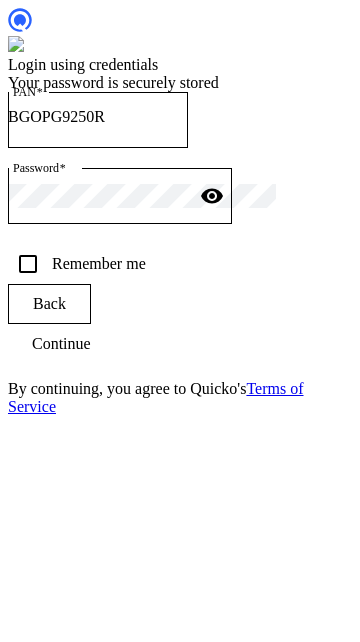 click on "visibility" at bounding box center (212, 196) 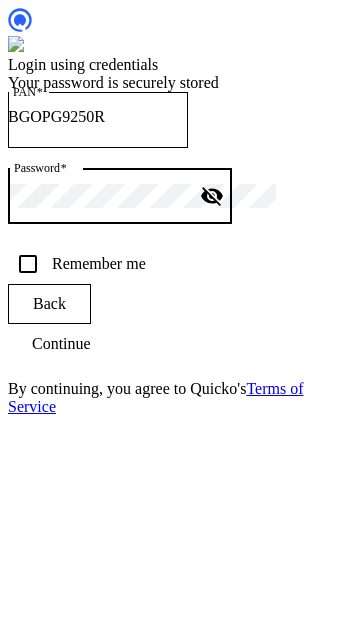 click on "Remember me" at bounding box center [28, 264] 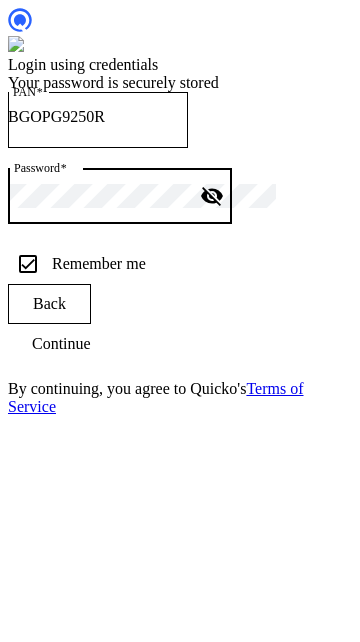 checkbox on "true" 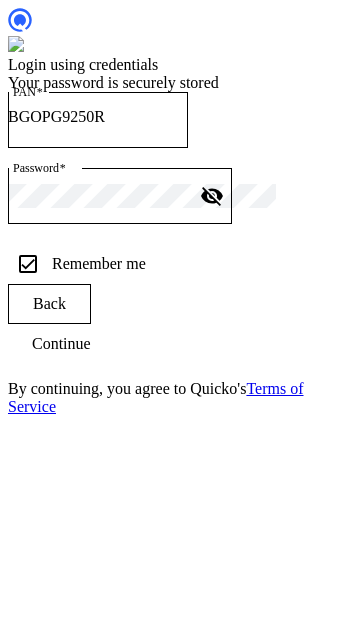 click at bounding box center (61, 344) 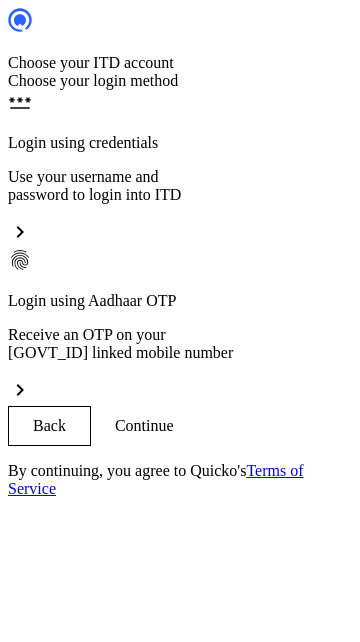 click on "Receive an OTP on your   Aadhaar linked mobile number" at bounding box center (180, 186) 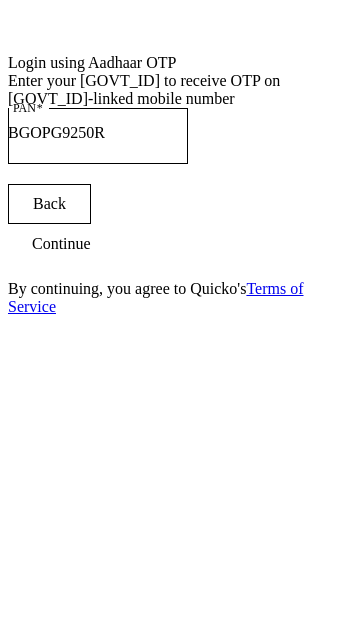 click at bounding box center (61, 244) 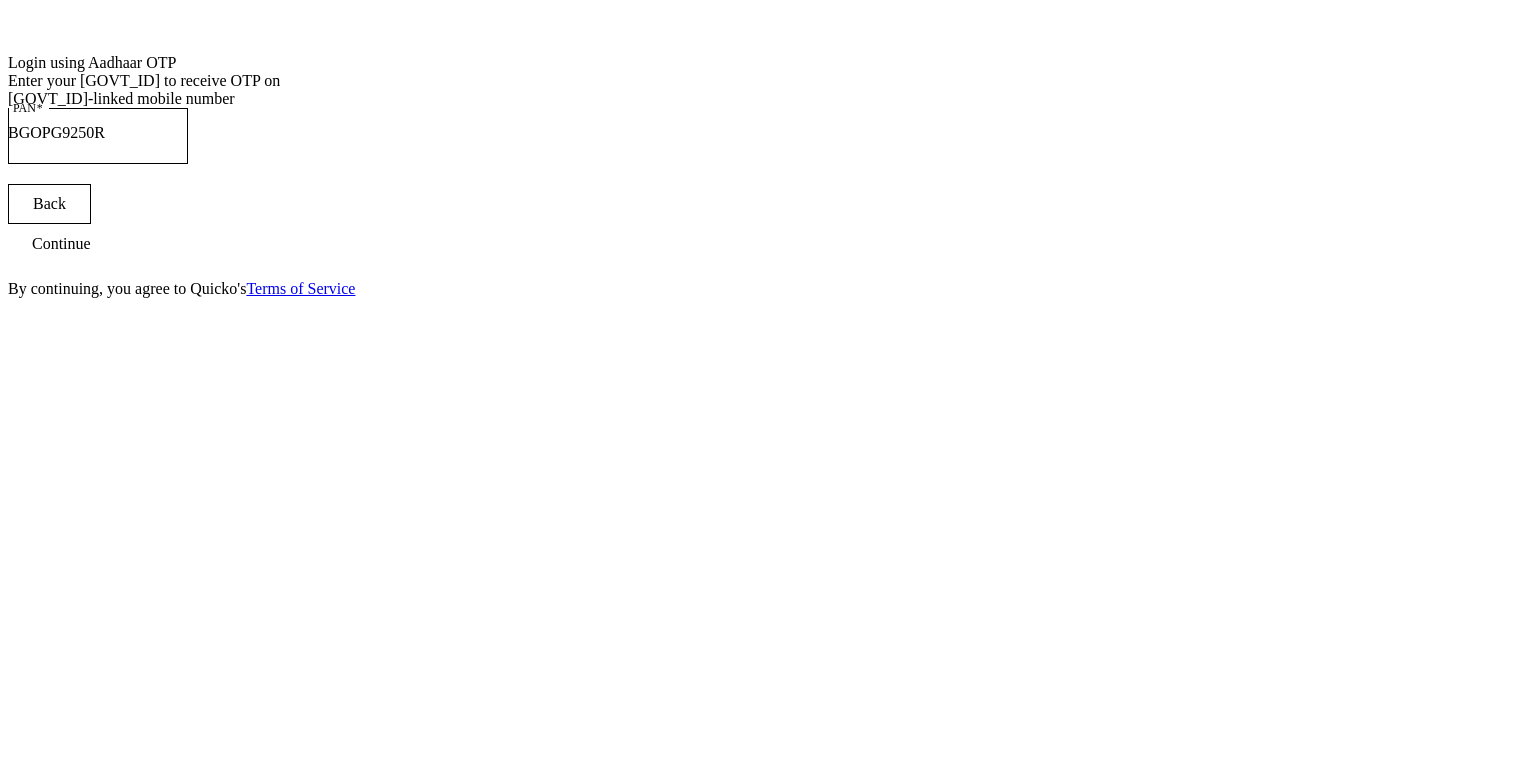 click at bounding box center (61, 244) 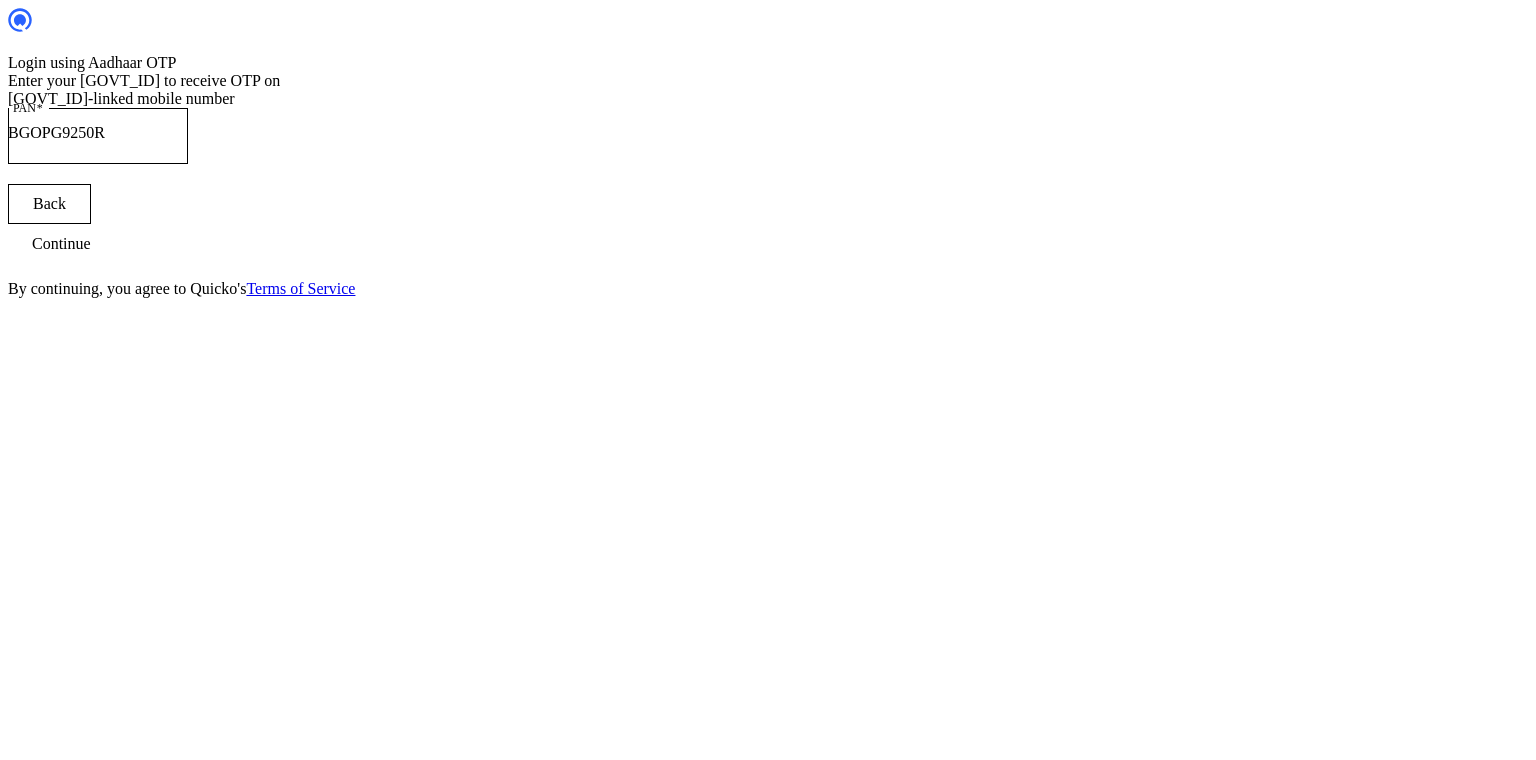 click at bounding box center (61, 244) 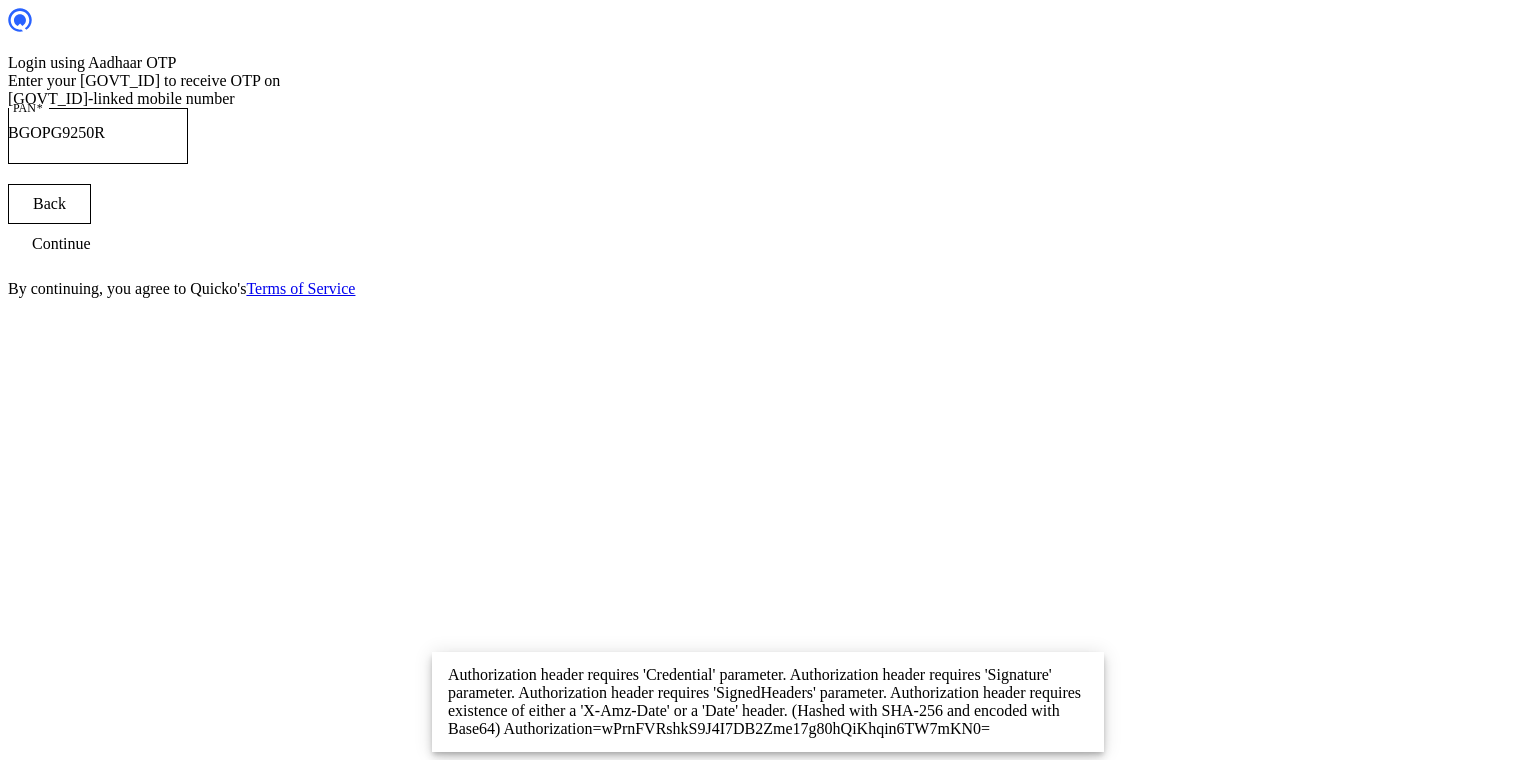 click on "Continue" at bounding box center (768, 244) 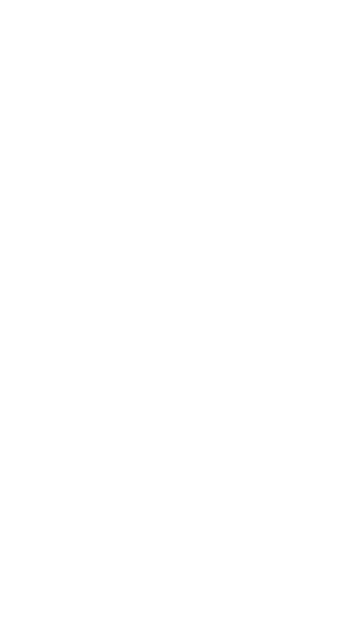scroll, scrollTop: 0, scrollLeft: 0, axis: both 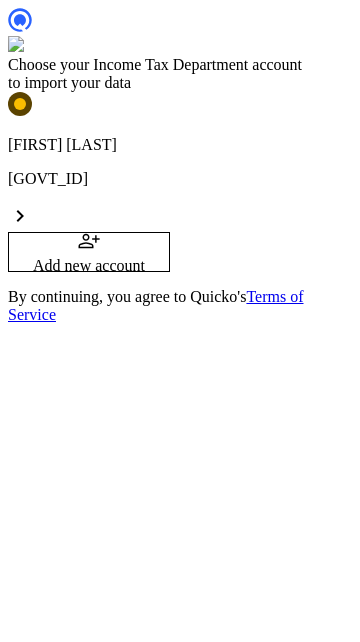 click on "SHOBHA GADADE   BGOPG9250R  chevron_right" at bounding box center (180, 162) 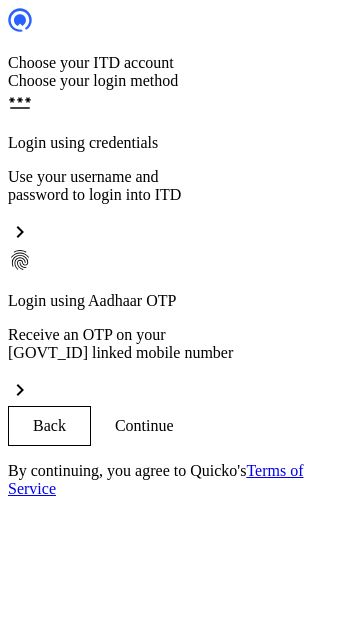 click on "Login using Aadhaar OTP" at bounding box center (180, 143) 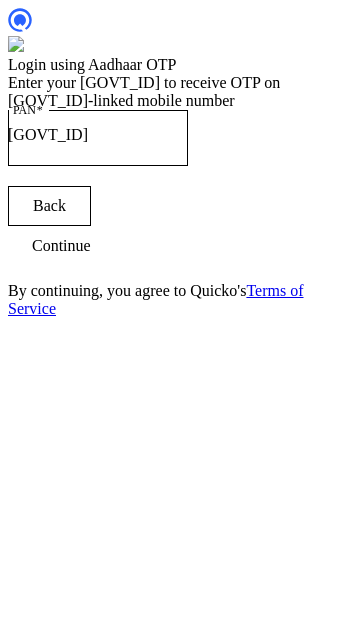 click at bounding box center (61, 246) 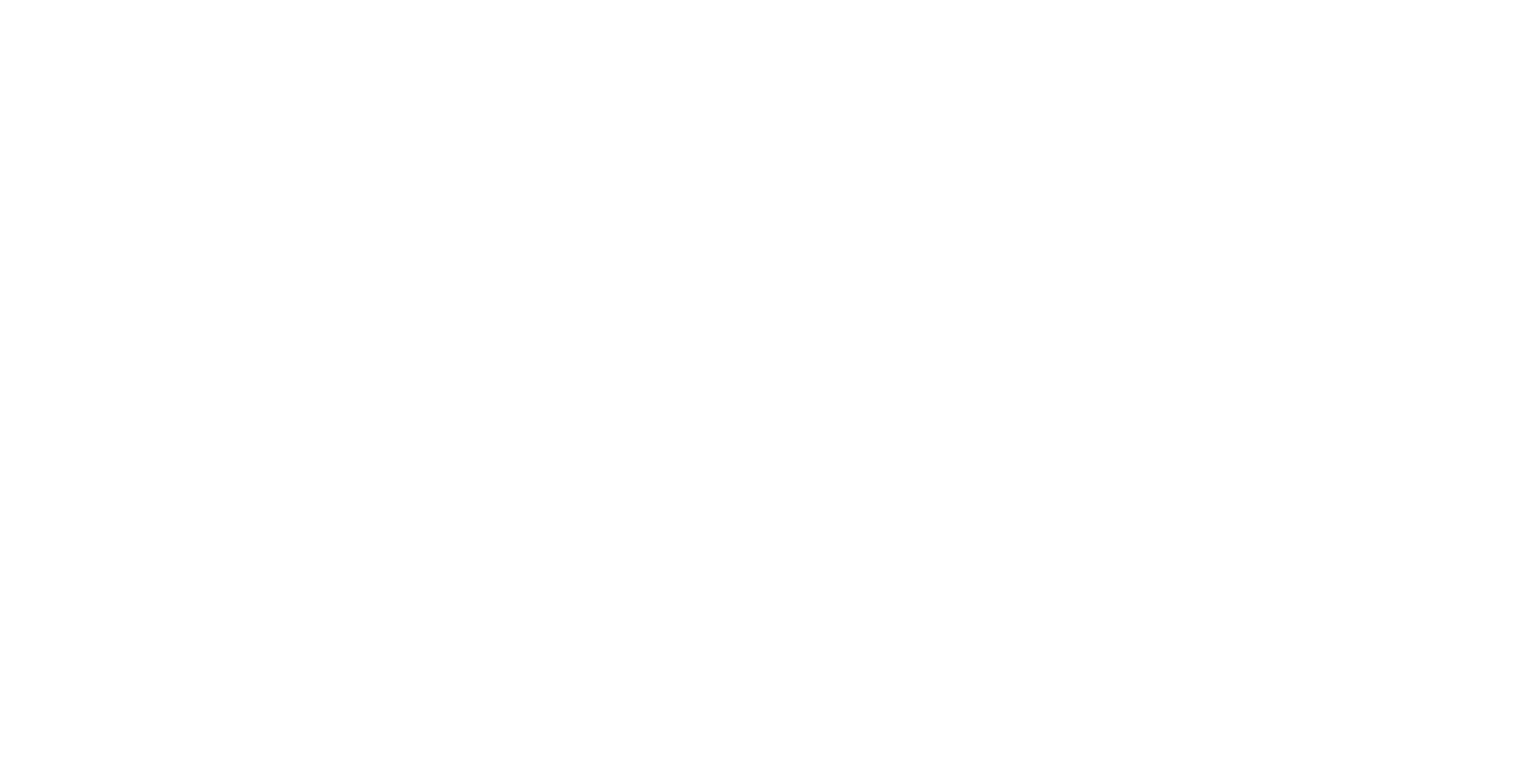 scroll, scrollTop: 0, scrollLeft: 0, axis: both 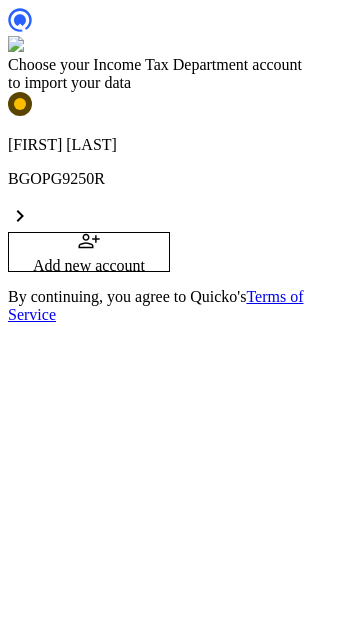 click on "[FIRST] [LAST]" at bounding box center [180, 145] 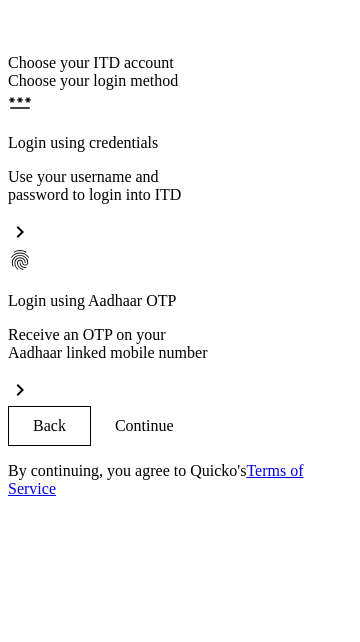 click on "Use your username and   password to login into ITD" at bounding box center [180, 186] 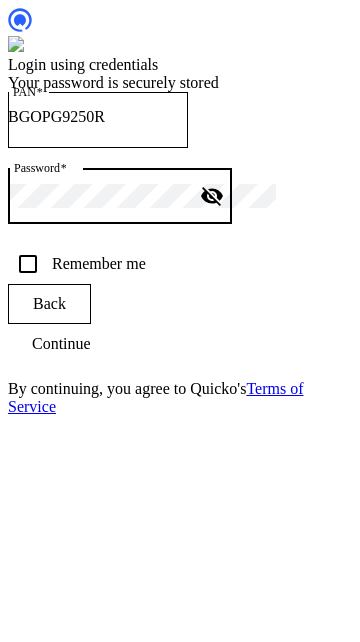 click on "Continue" at bounding box center (61, 344) 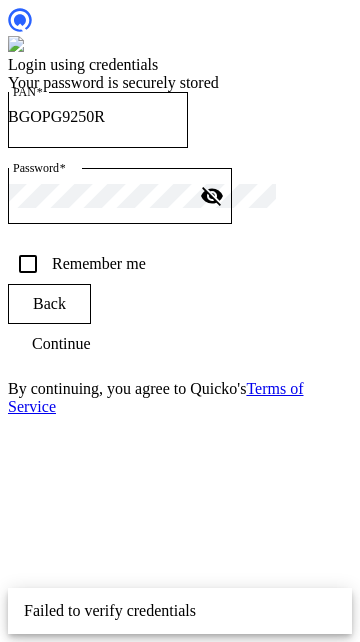 click on "Remember me" at bounding box center [28, 264] 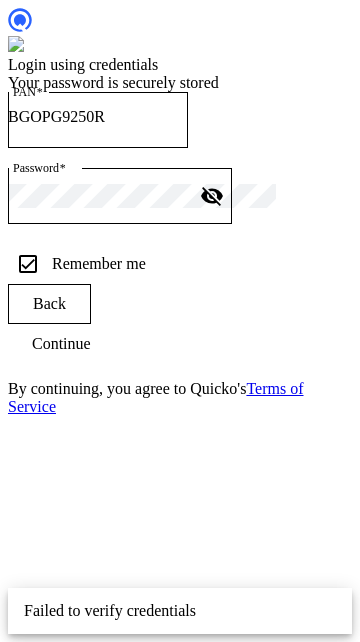 click on "Continue" at bounding box center [61, 344] 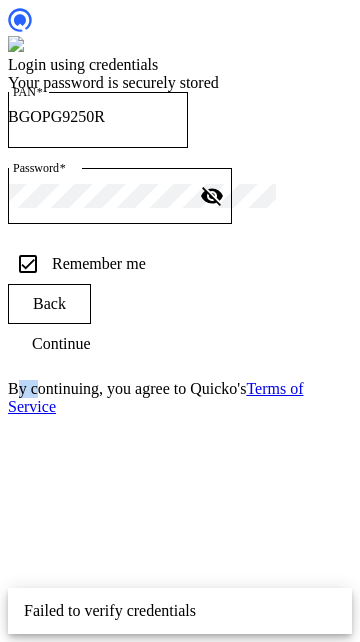 click on "Continue" at bounding box center (180, 344) 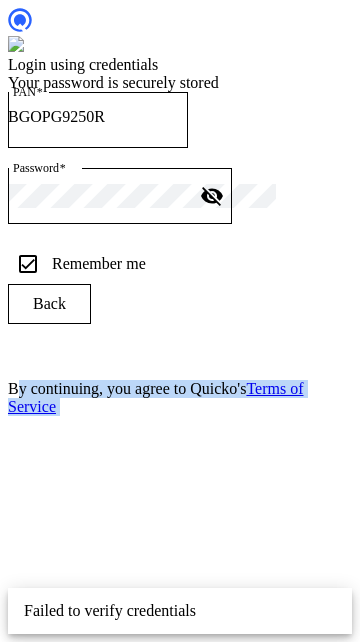 click at bounding box center [180, 344] 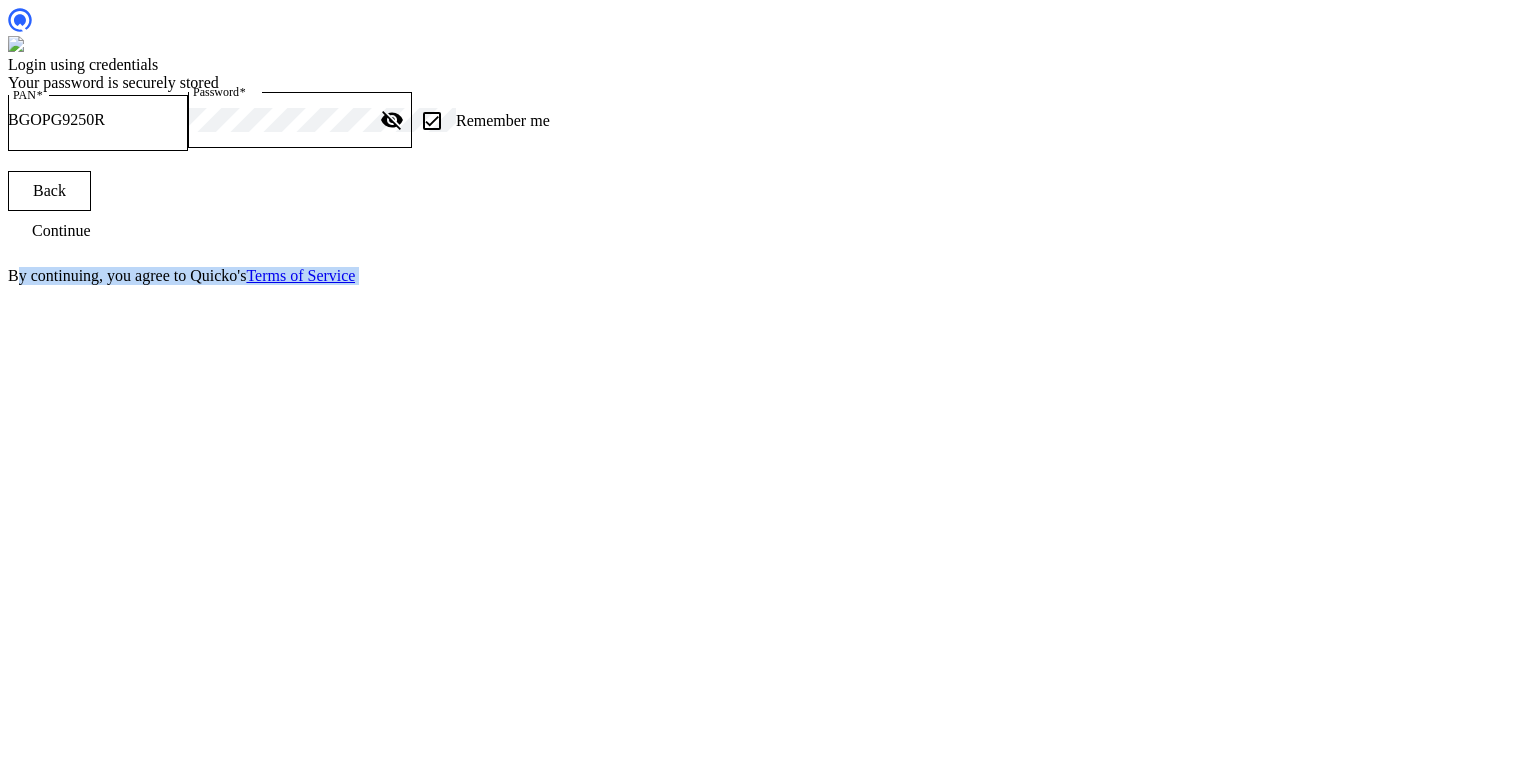 click on "Back Continue  By continuing, you agree to Quicko's  Terms of Service" at bounding box center [768, 228] 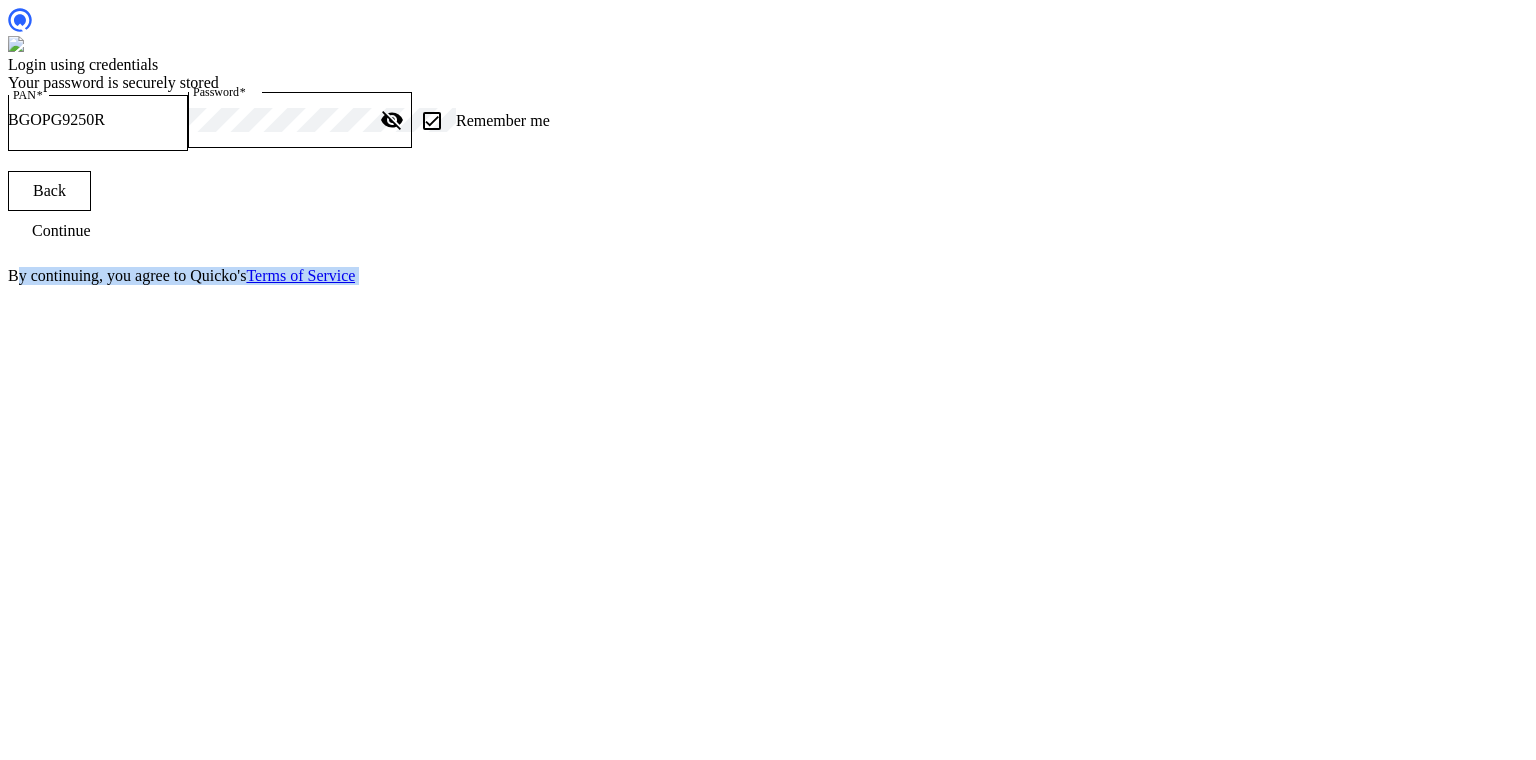 click on "Continue" at bounding box center [61, 231] 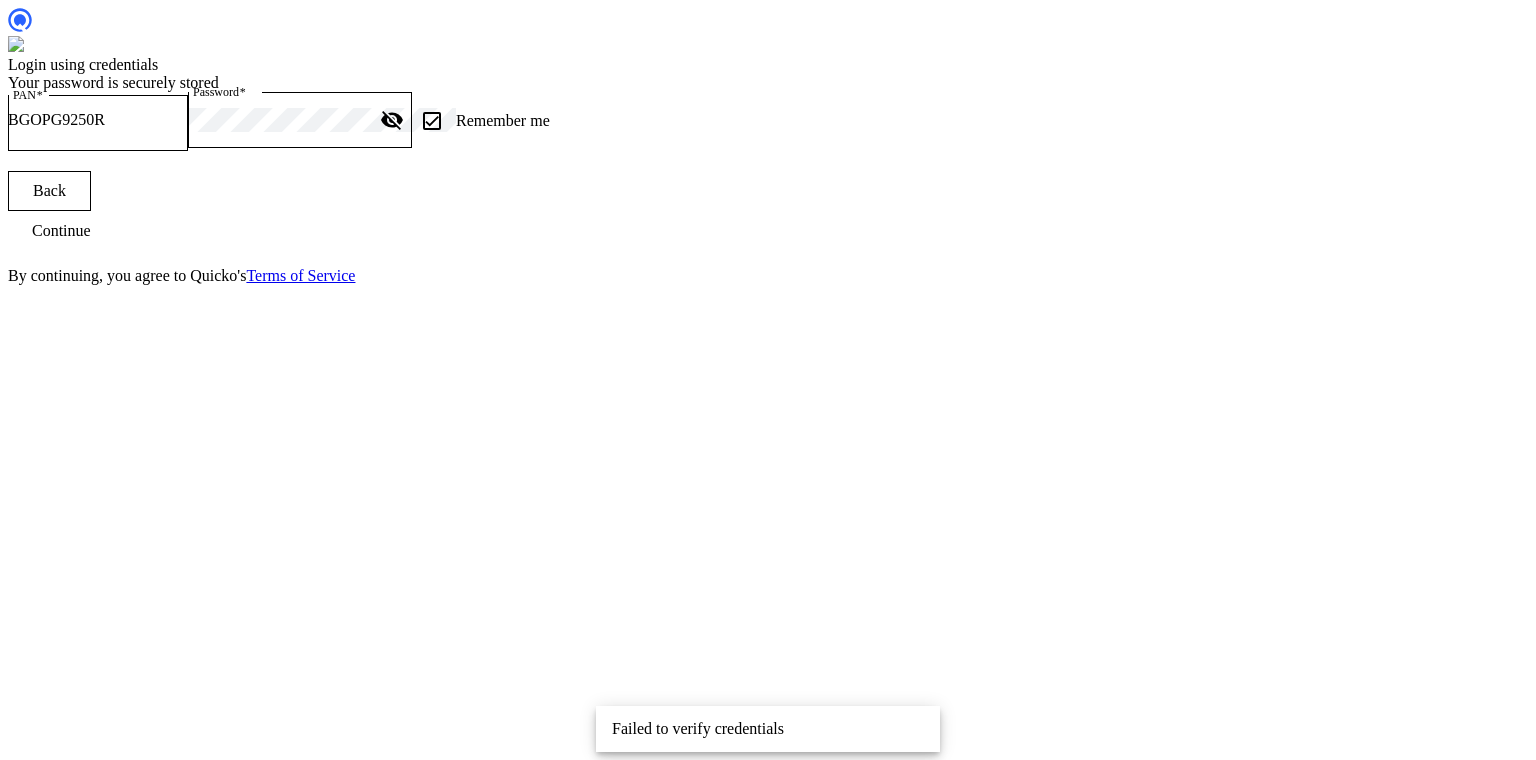 click on "Login using credentials   Your password is securely stored     PAN [PAN] Password visibility_off Remember me Back Continue  By continuing, you agree to Quicko's  Terms of Service" at bounding box center [768, 146] 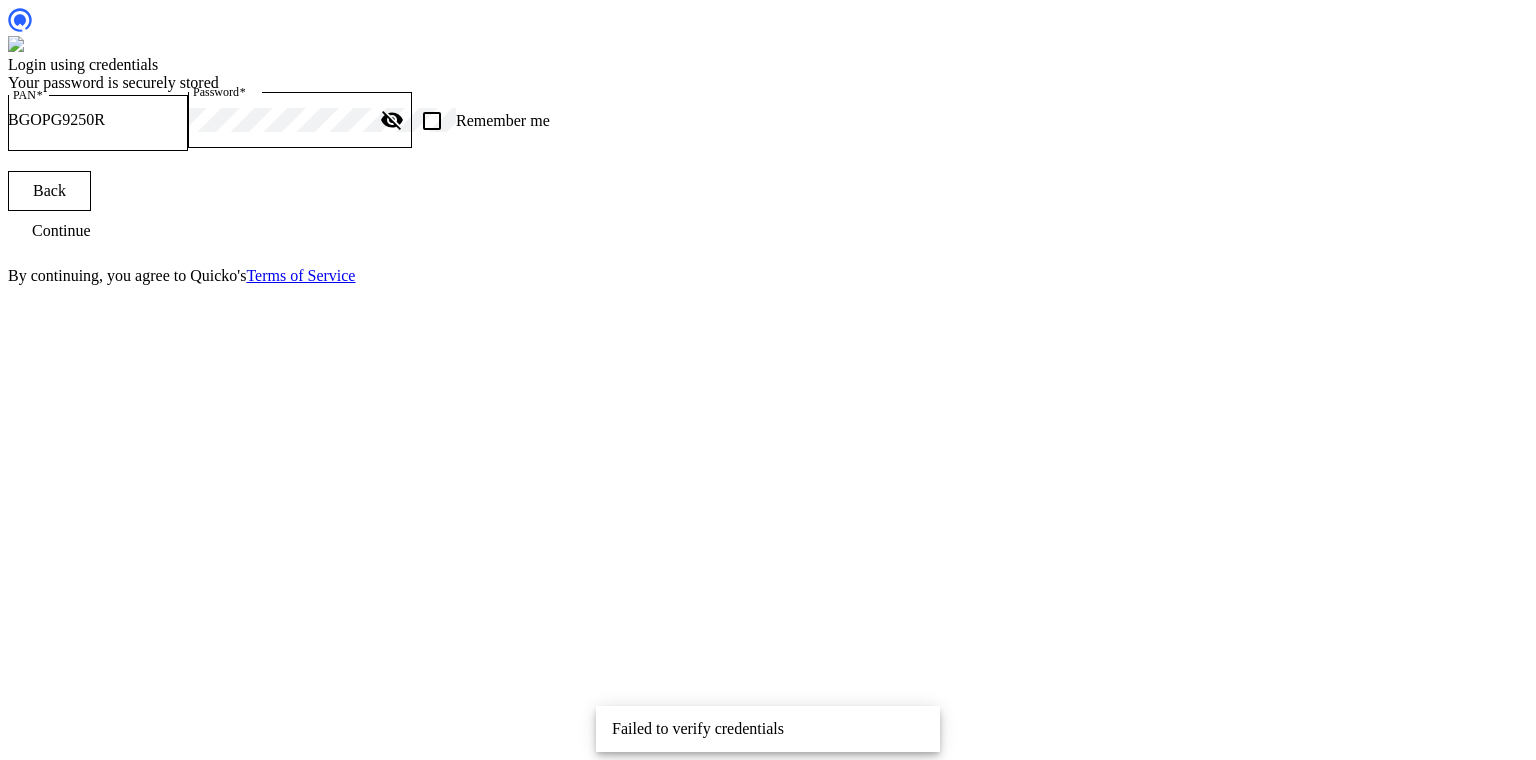 checkbox on "false" 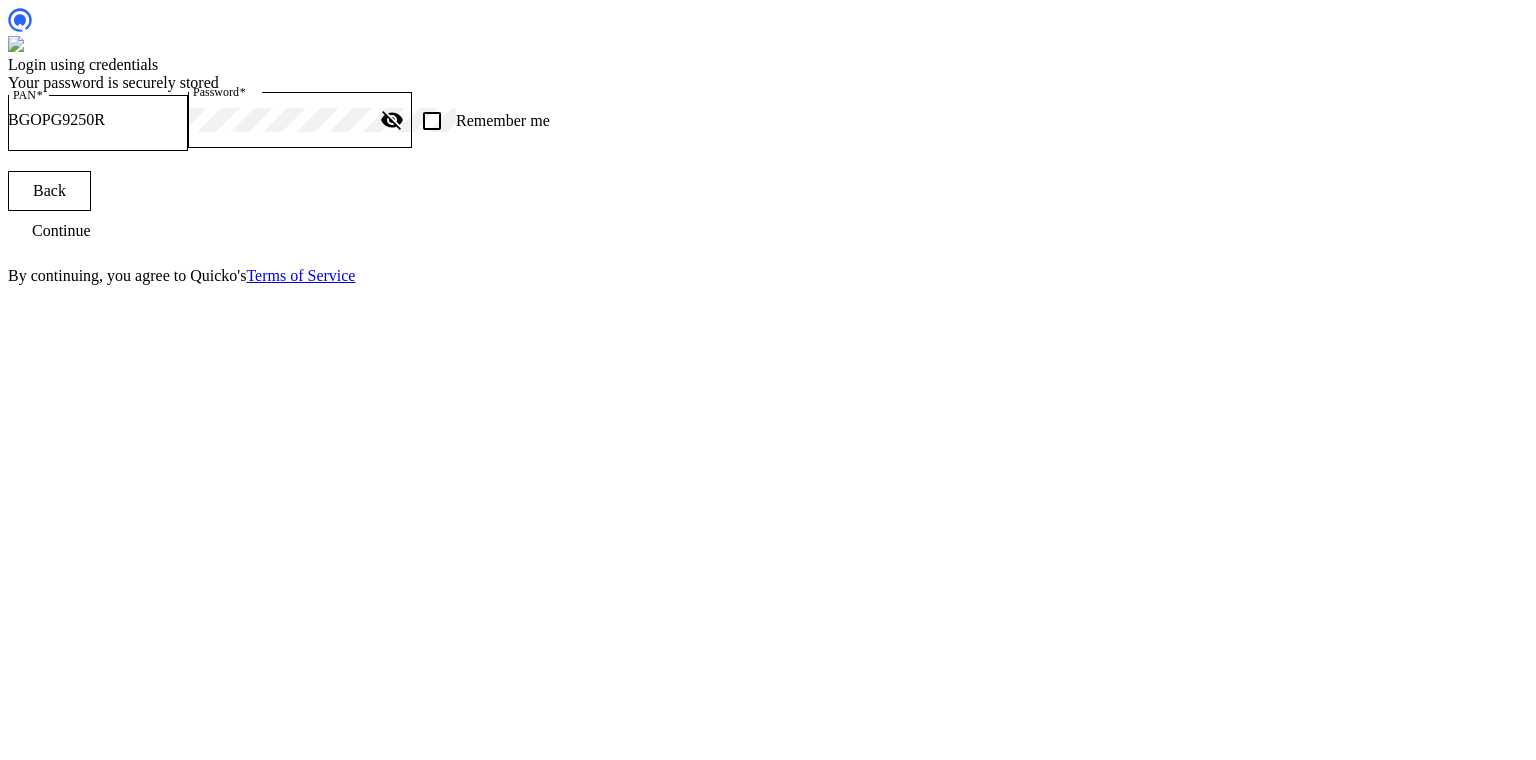 click at bounding box center (392, 120) 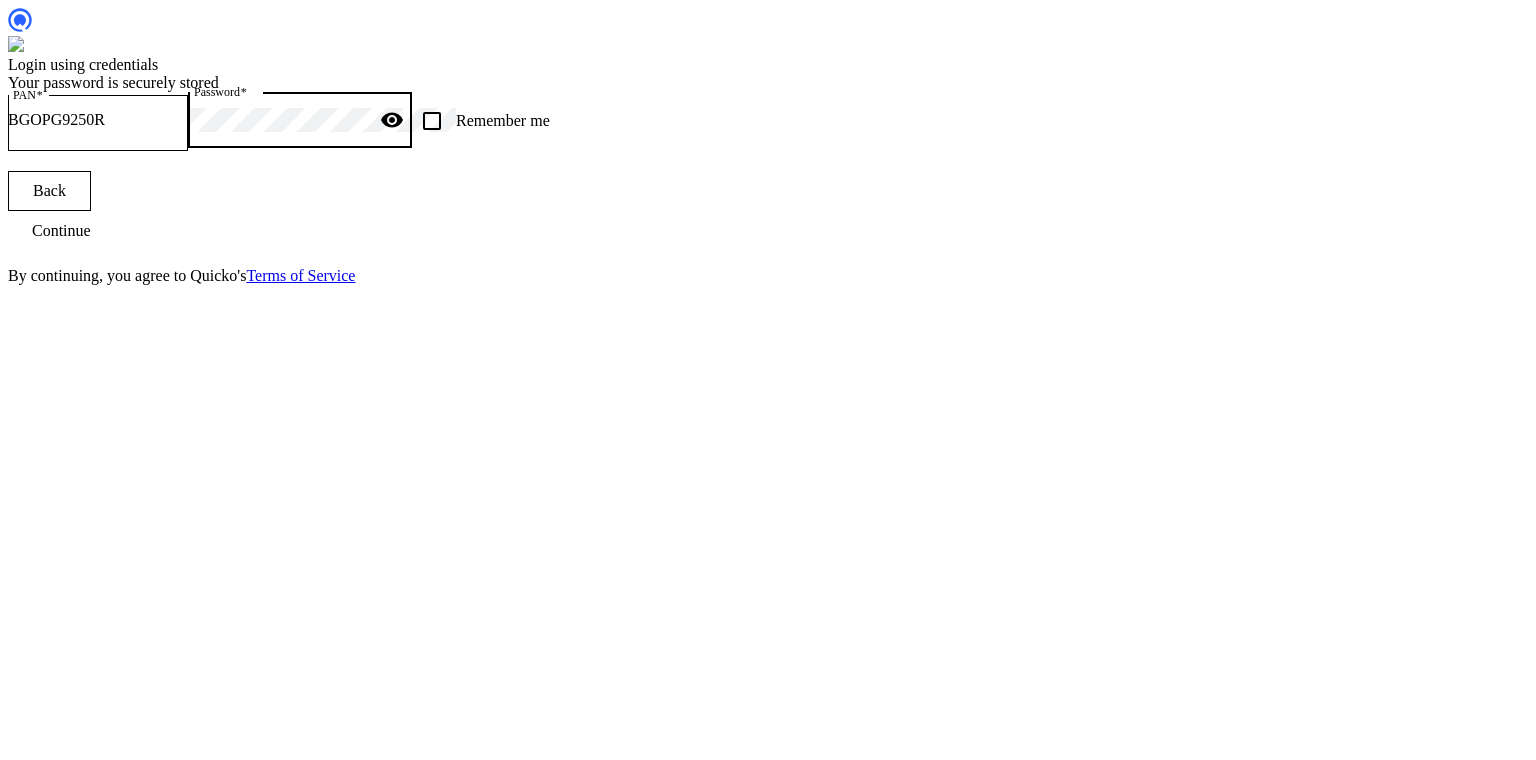 click on "BGOPG9250R" at bounding box center (98, 120) 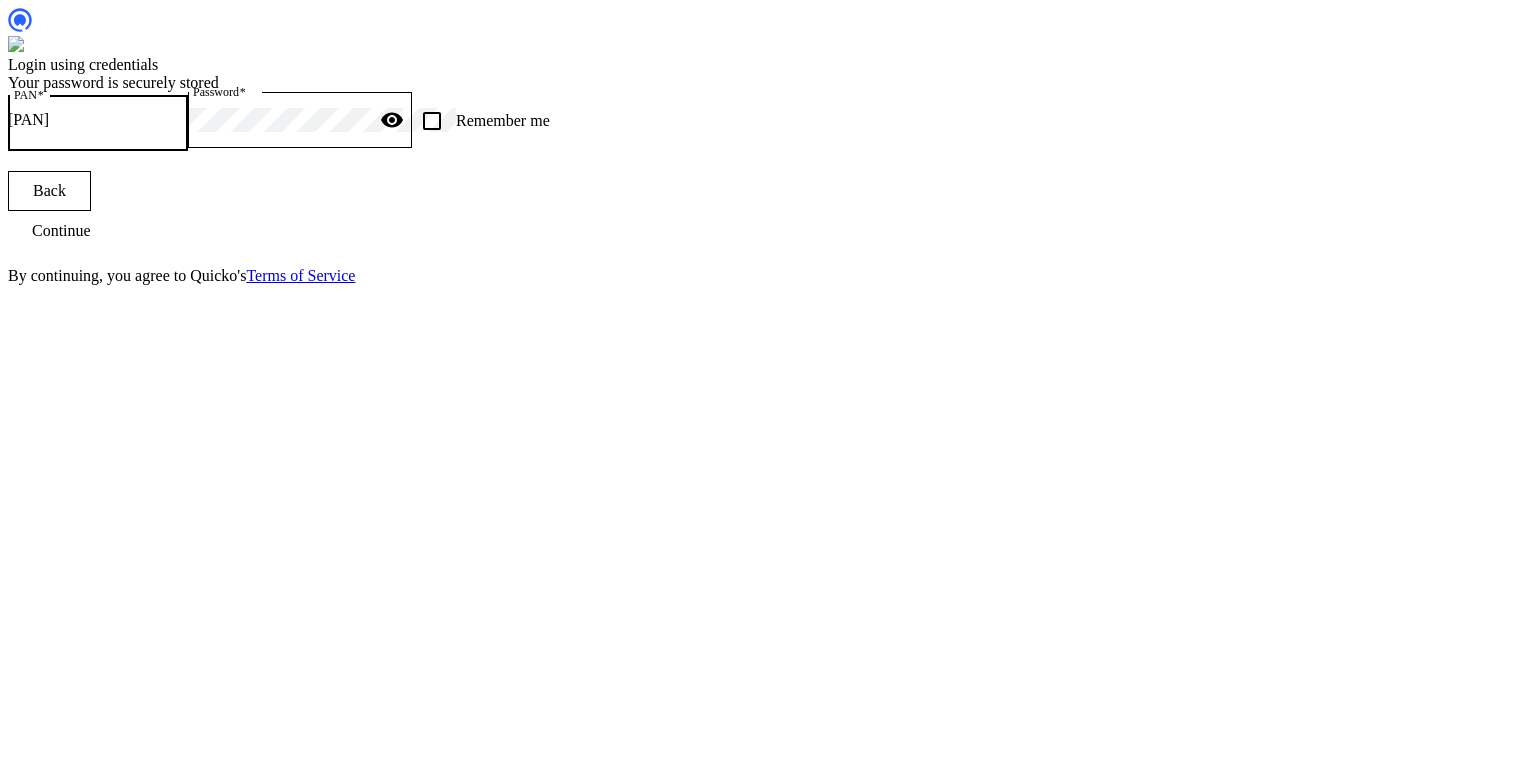 type on "[PAN]" 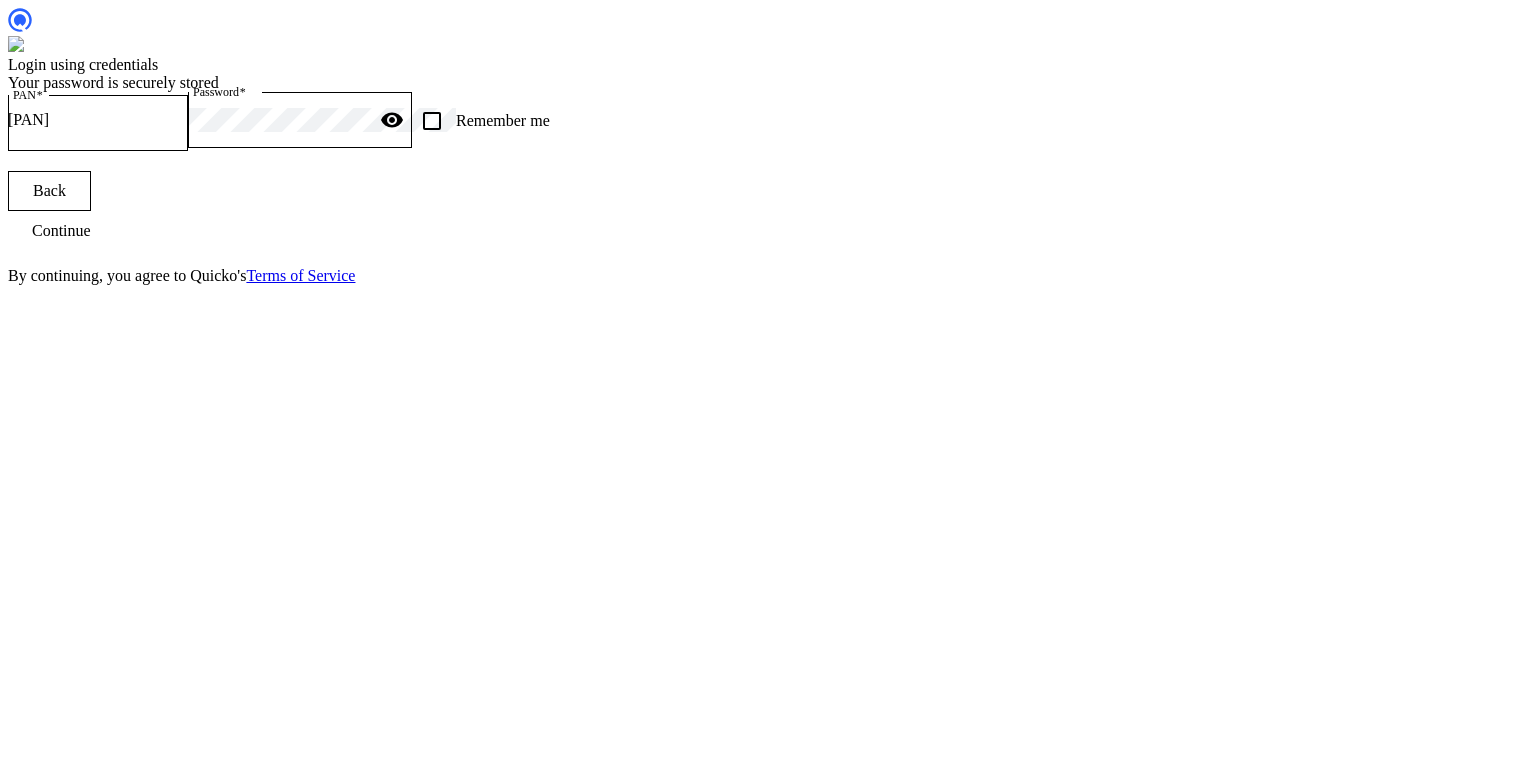 click at bounding box center [61, 231] 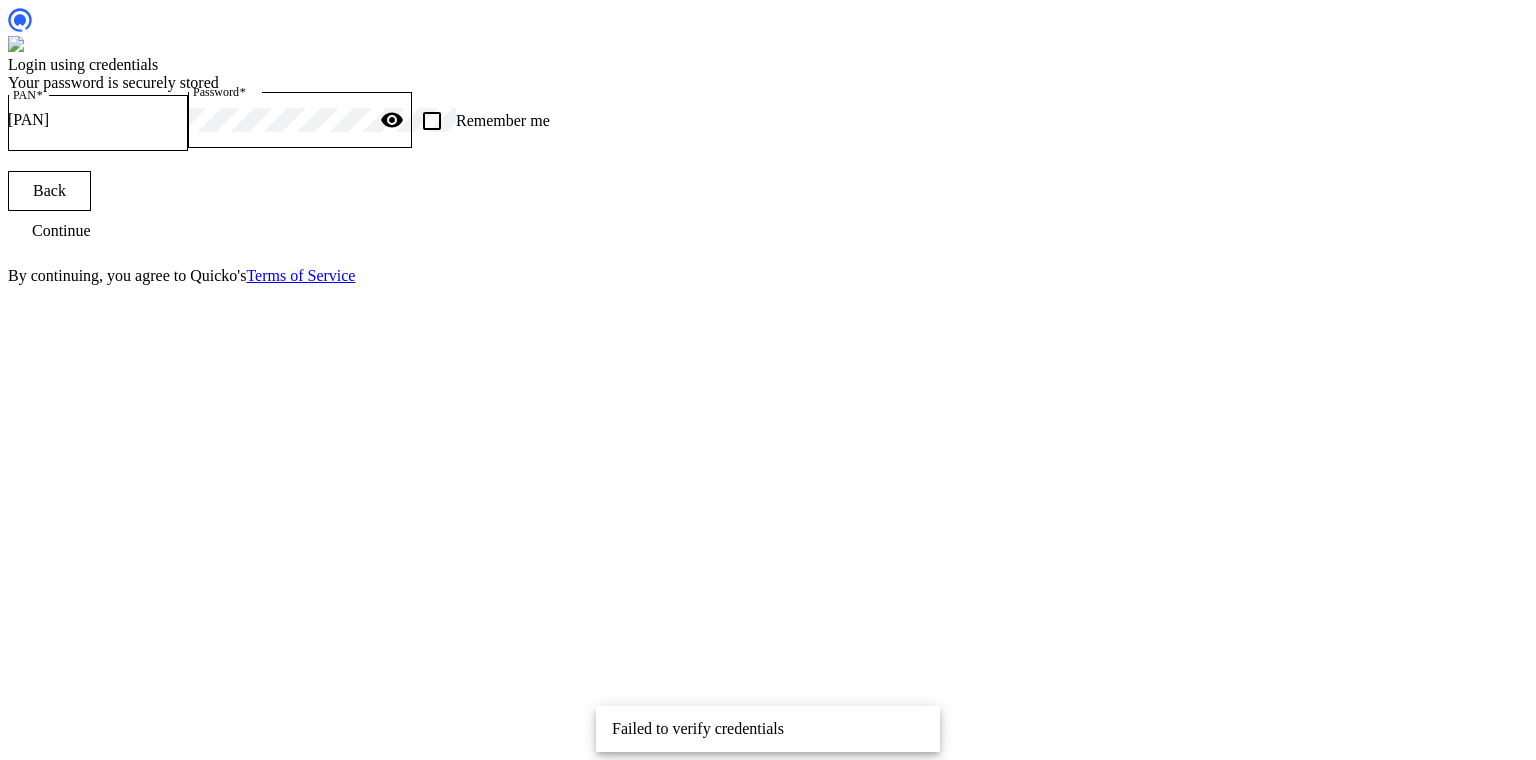 click on "Remember me" at bounding box center (432, 121) 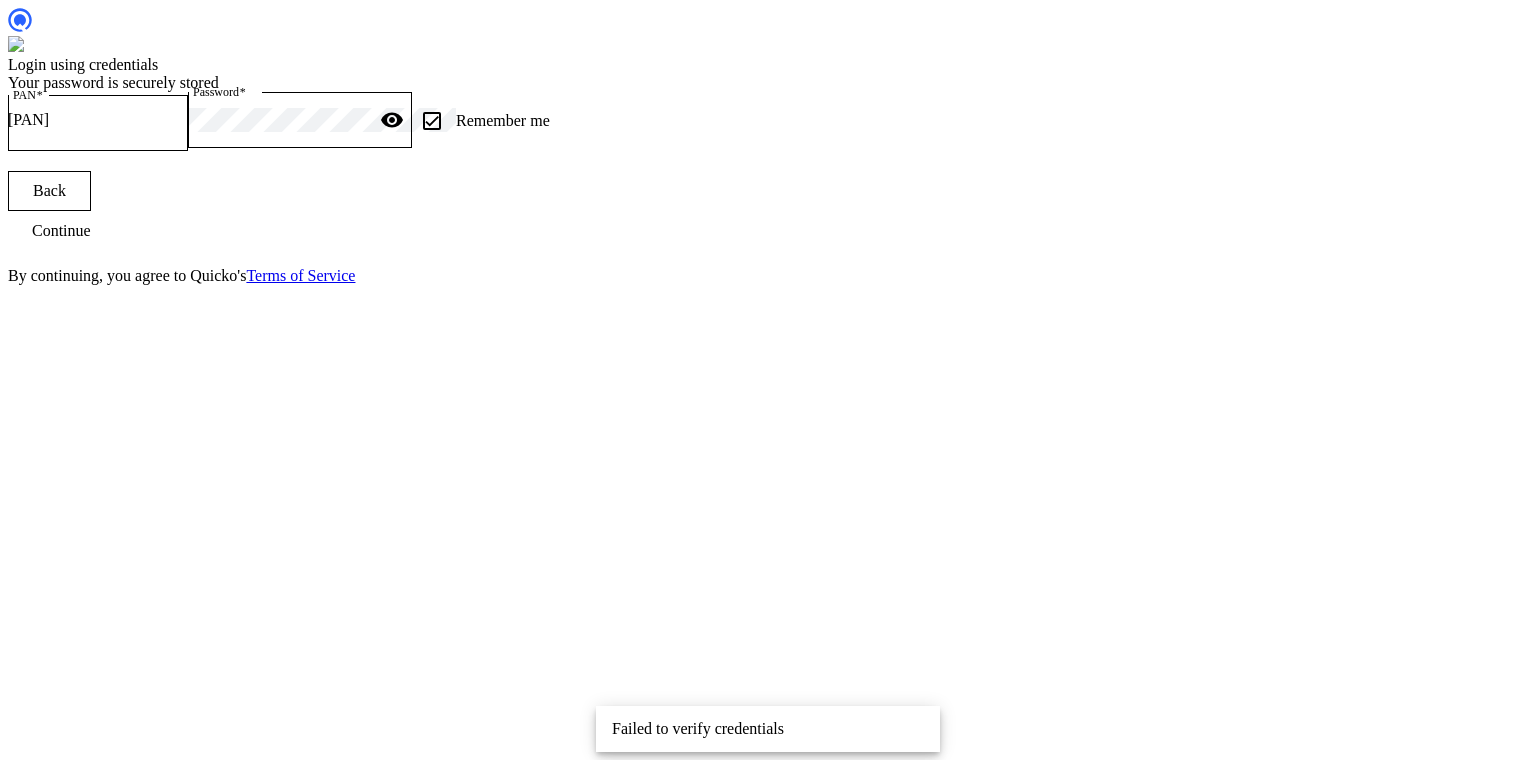 click on "Remember me" at bounding box center [432, 121] 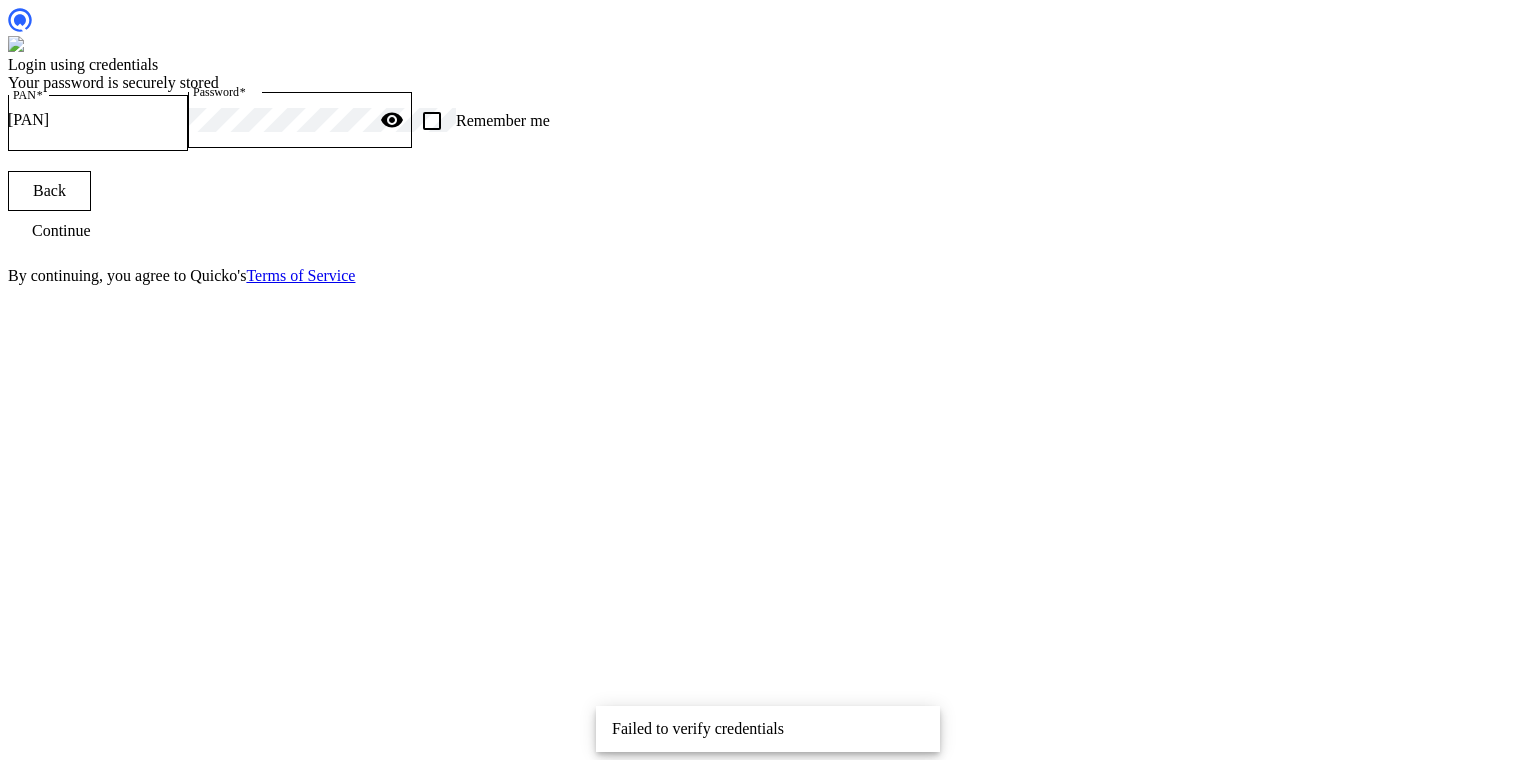 click on "Remember me" at bounding box center [432, 121] 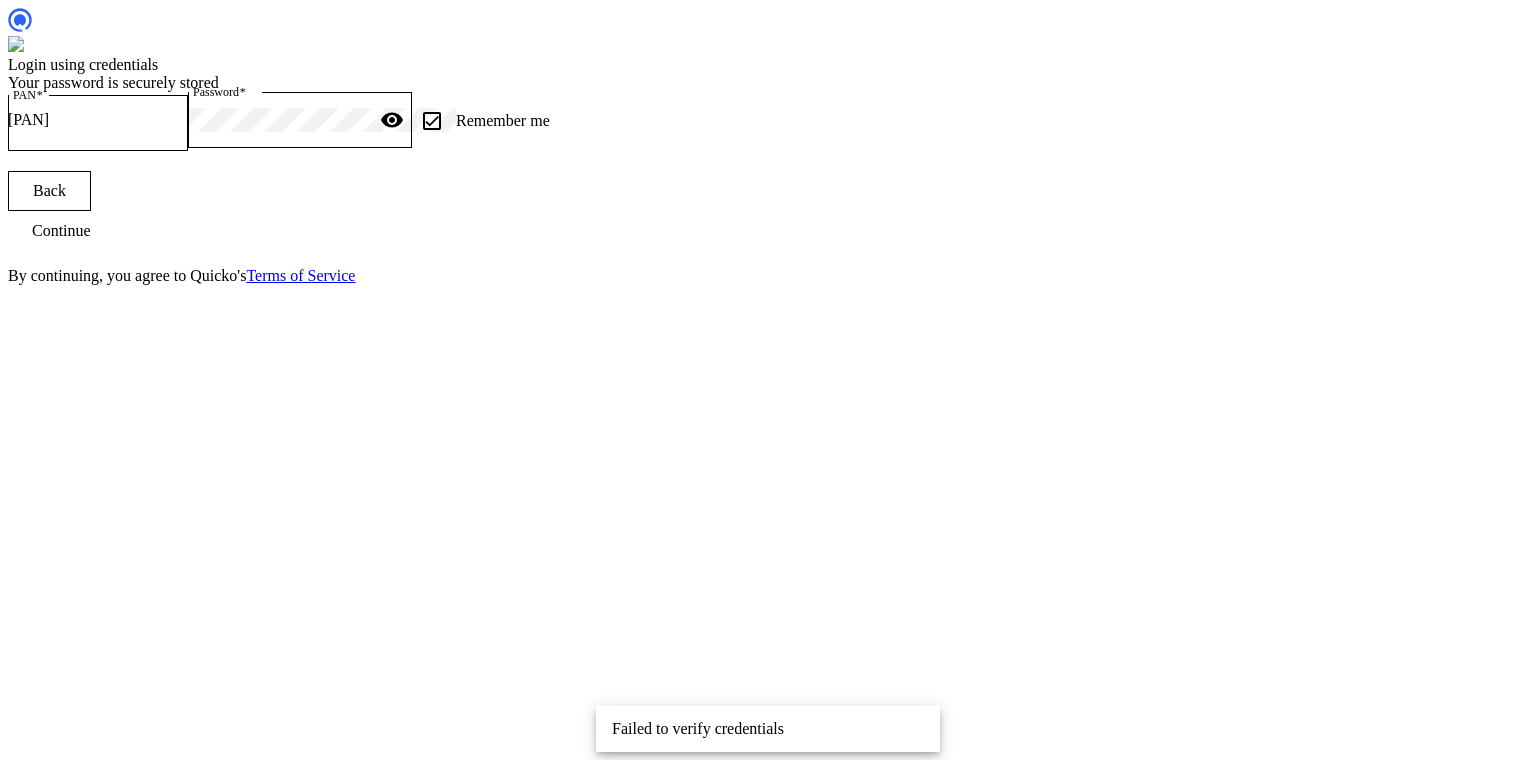 checkbox on "true" 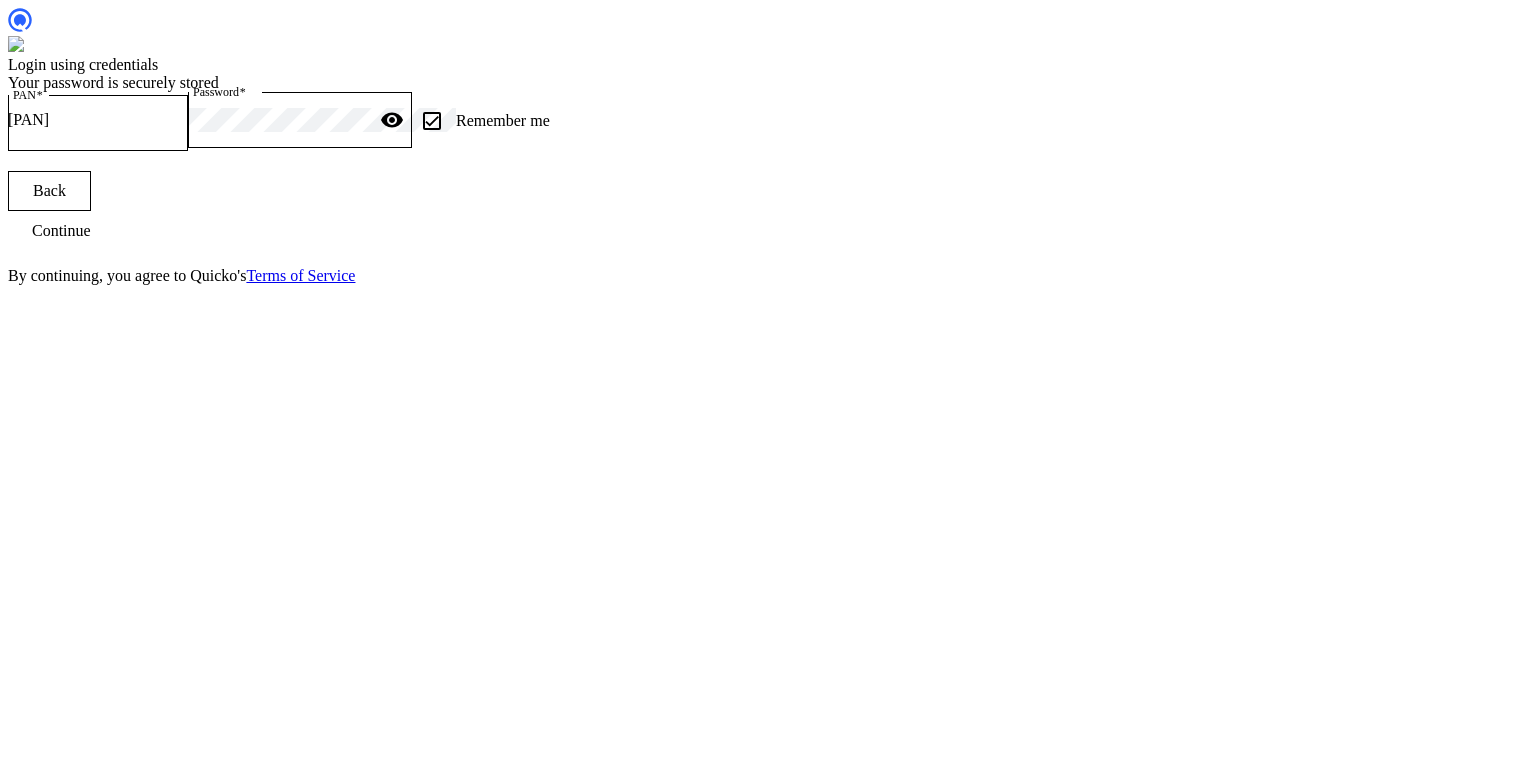 click on "Continue" at bounding box center [61, 231] 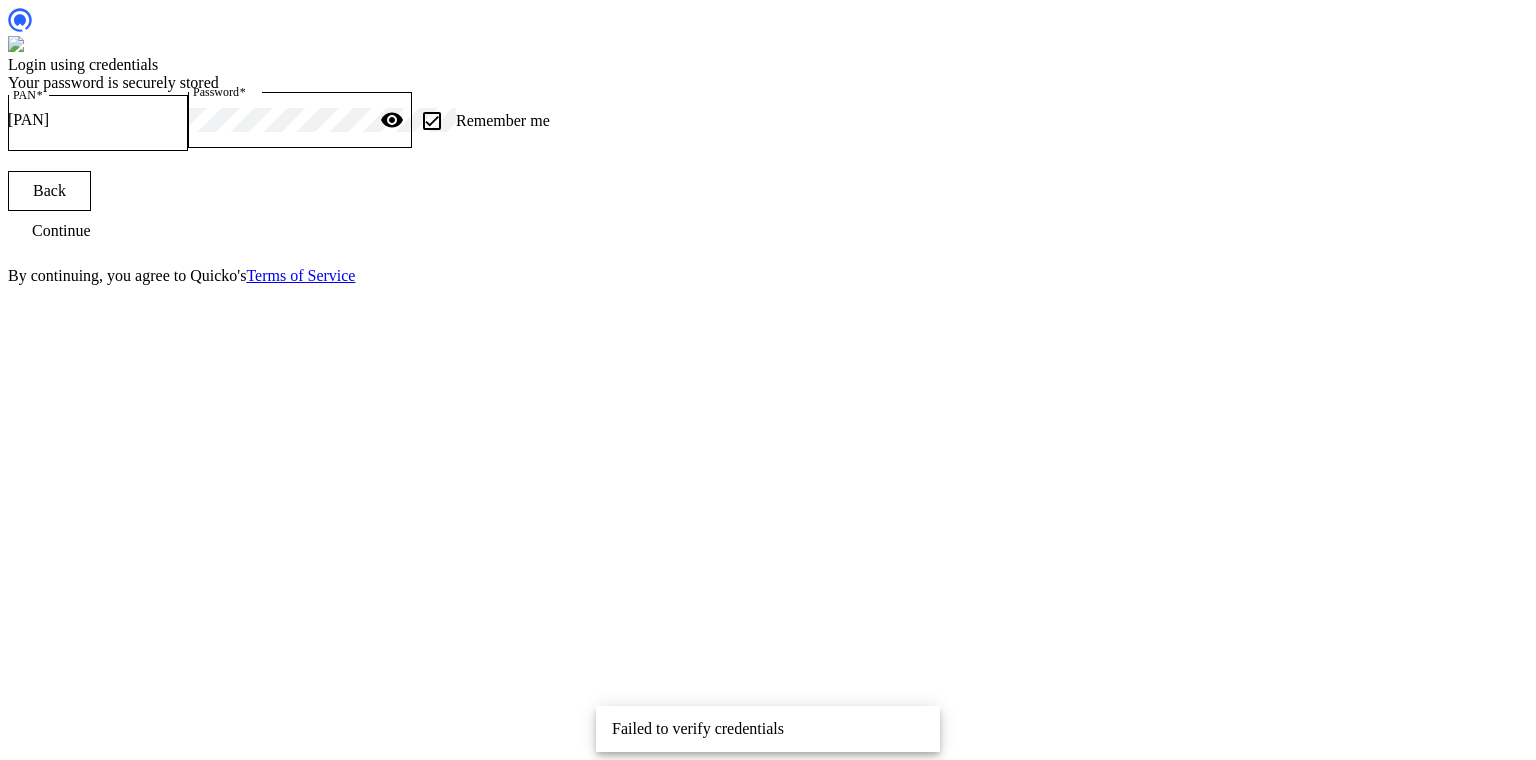 click on "Continue" at bounding box center [61, 231] 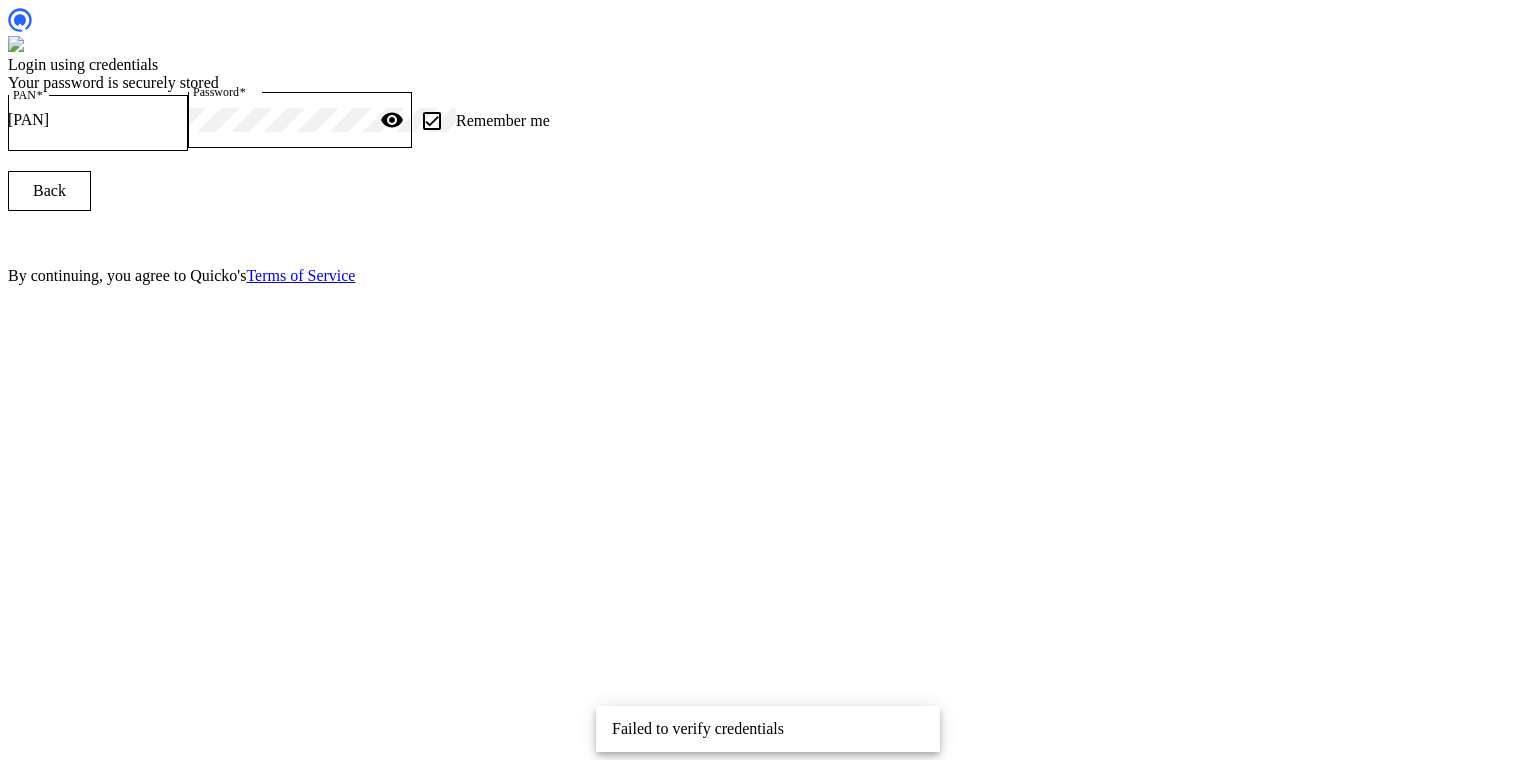 click at bounding box center (768, 231) 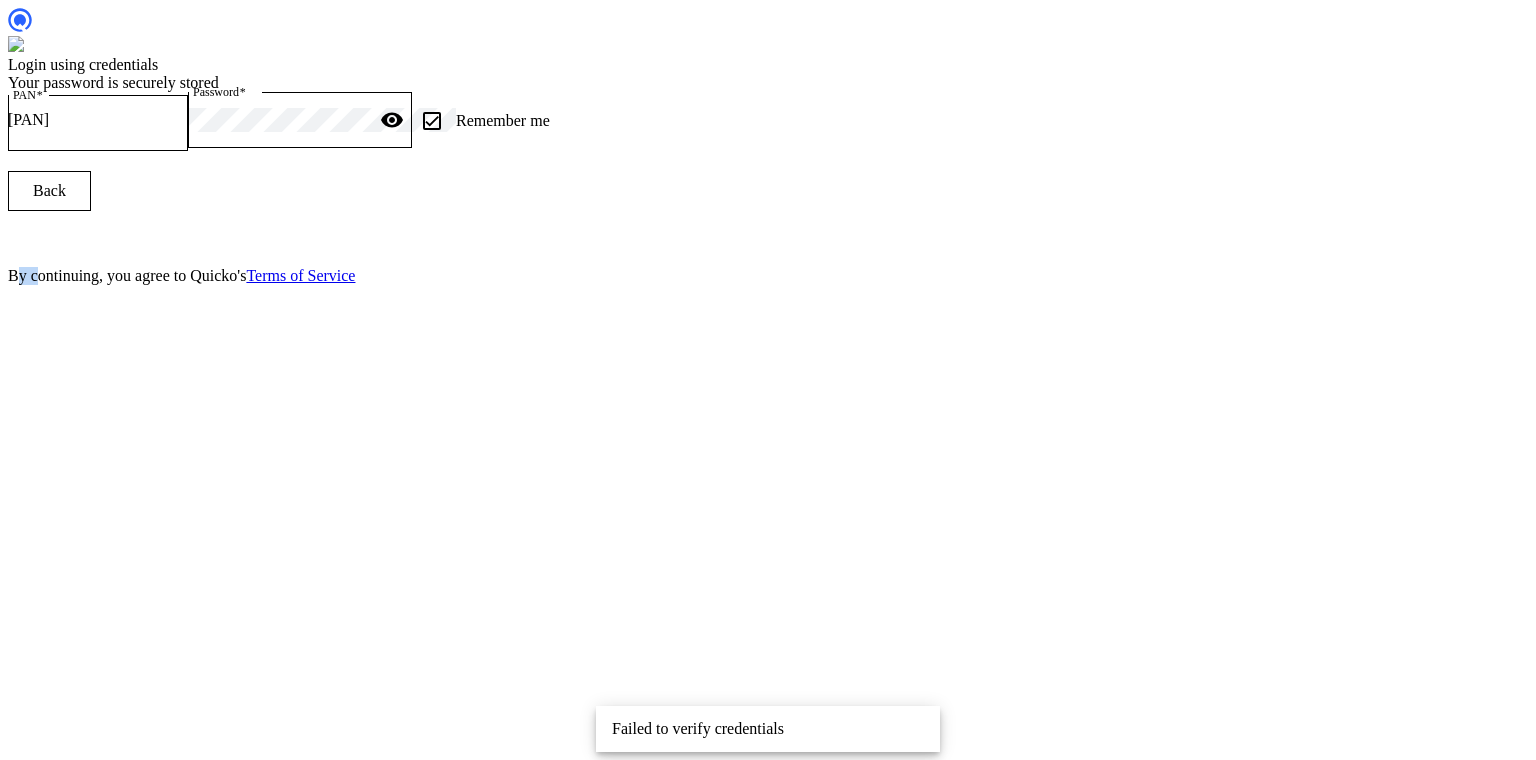 click at bounding box center (768, 231) 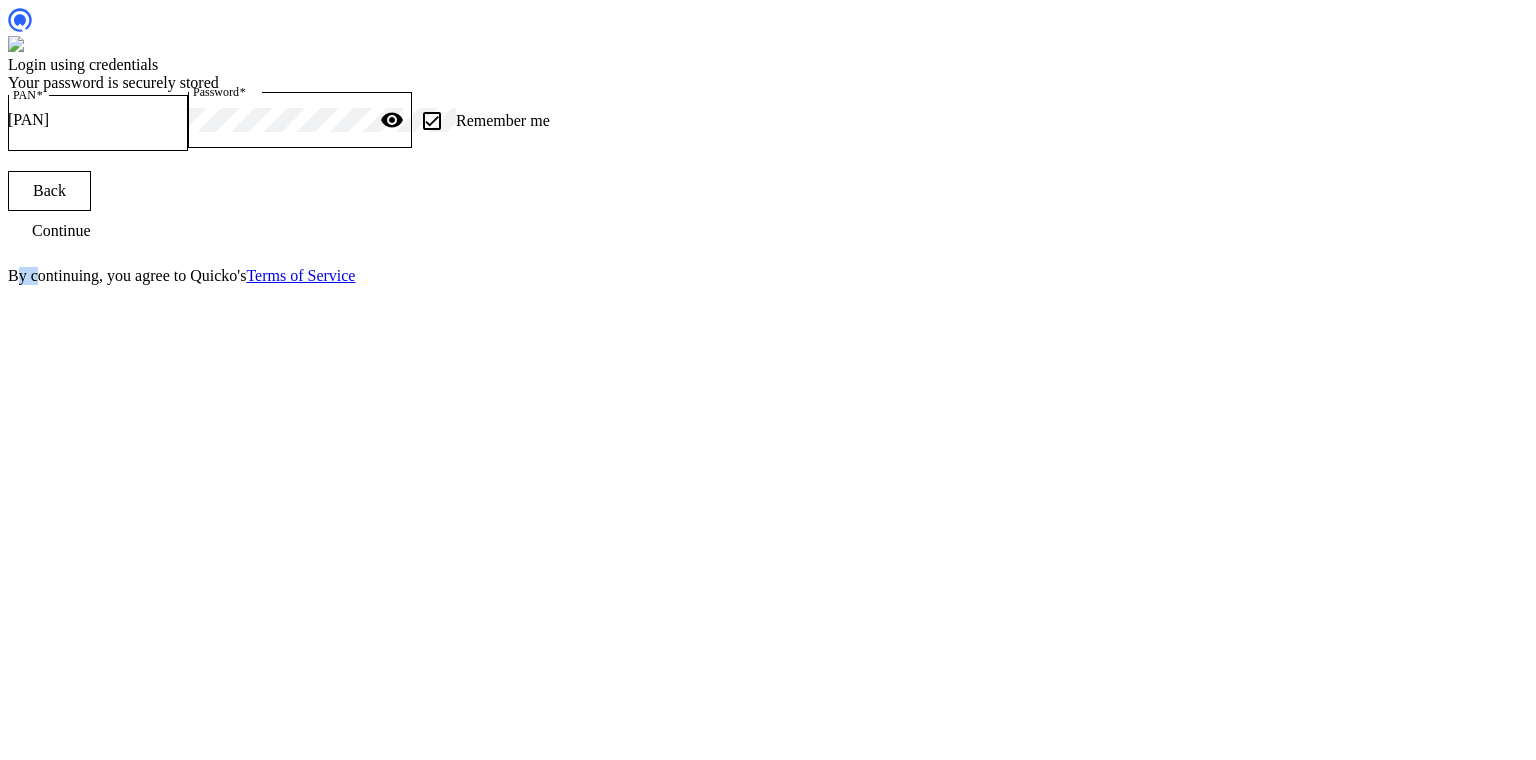 click on "Continue" at bounding box center (61, 231) 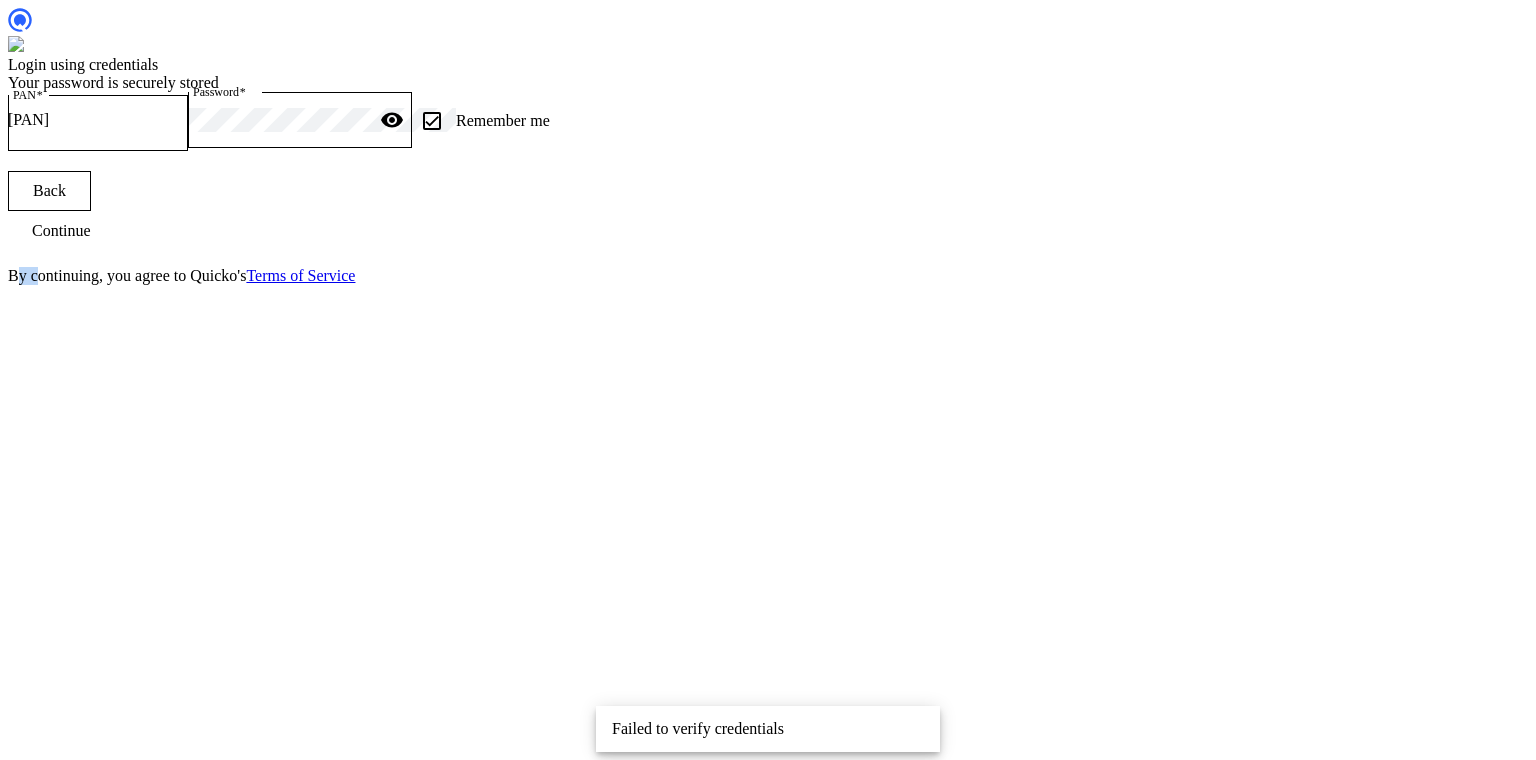 click on "Continue" at bounding box center (61, 231) 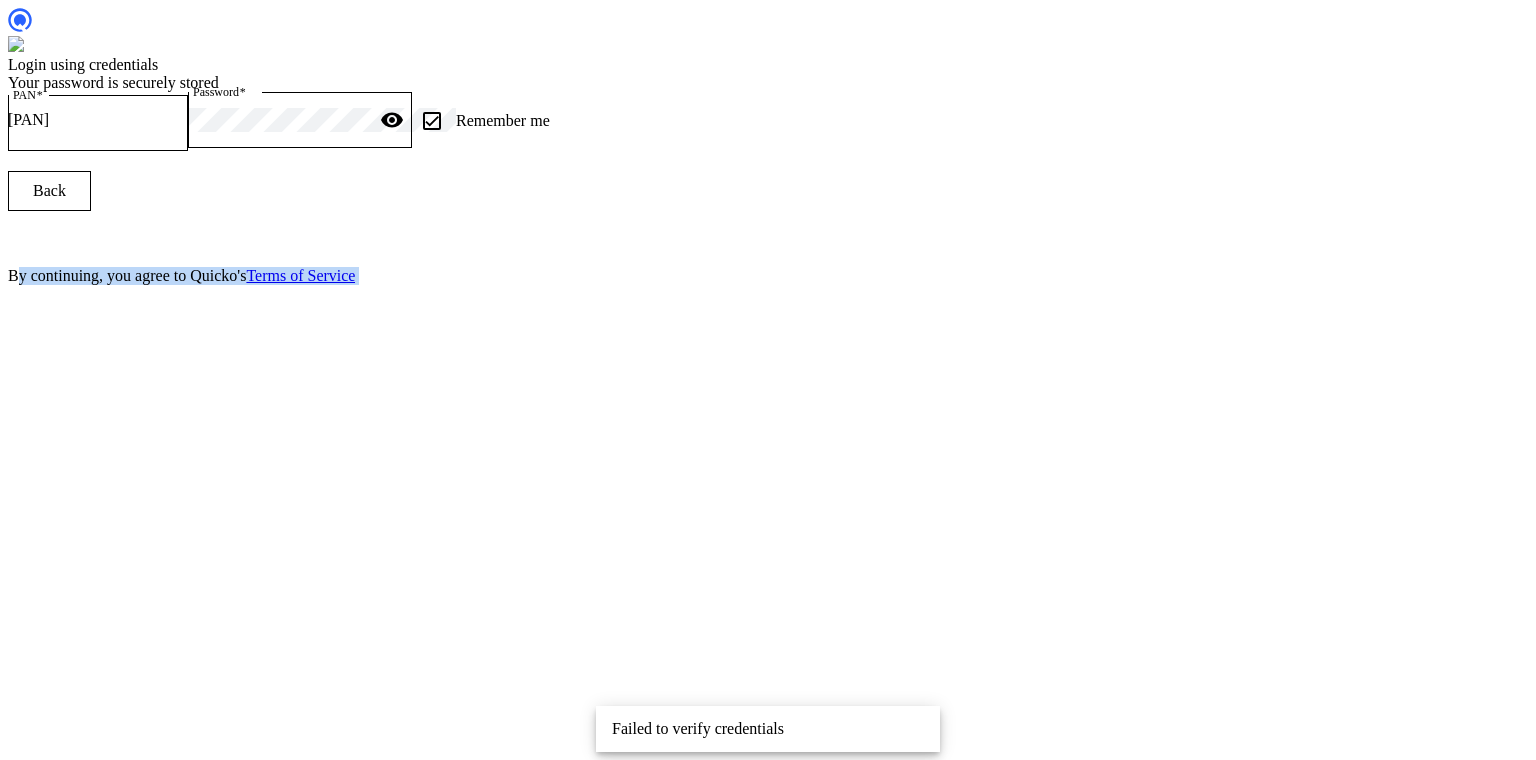 click at bounding box center [768, 231] 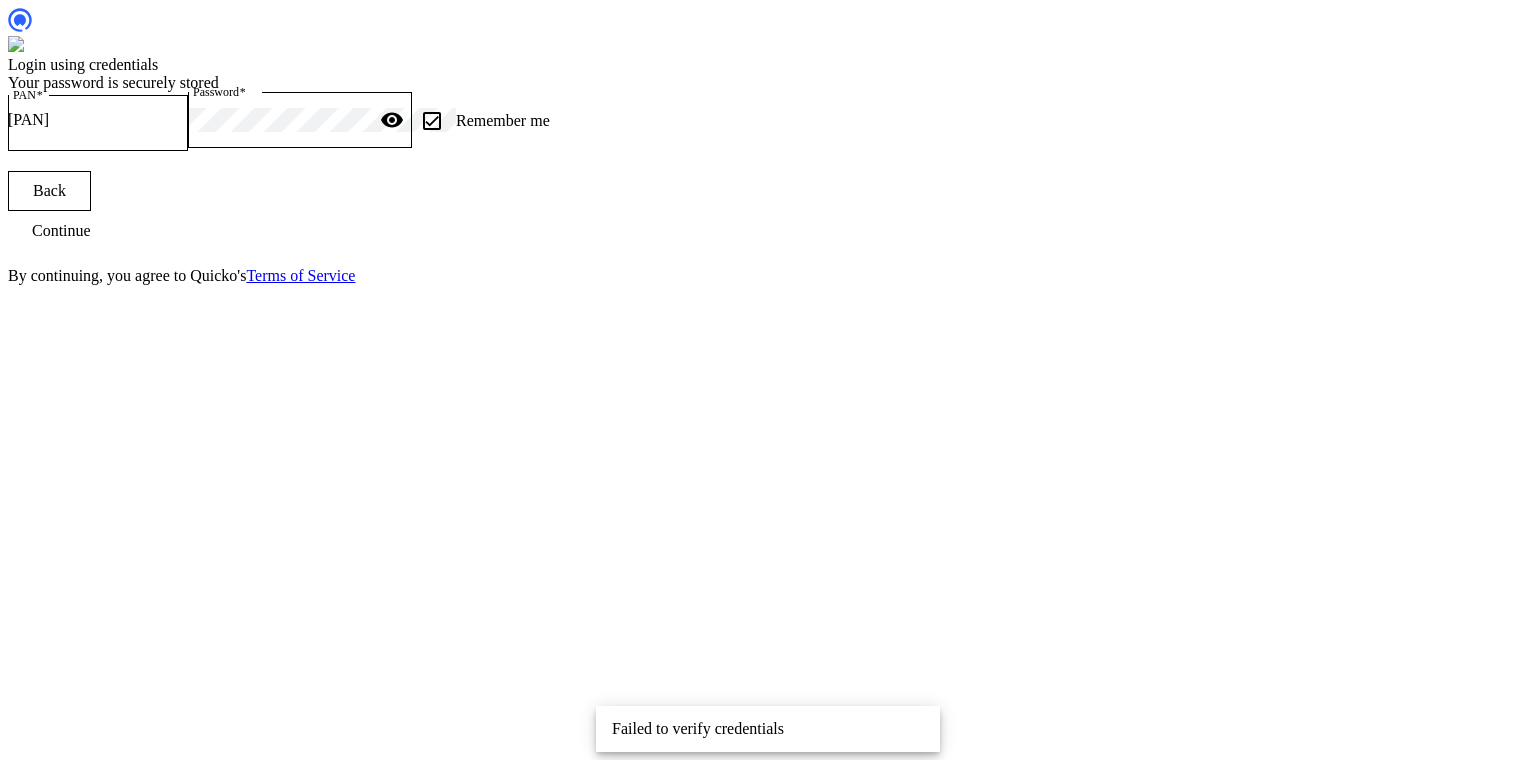 click on "Login using credentials   Your password is securely stored     PAN bgopg9250r Password visibility Remember me Back Continue  By continuing, you agree to Quicko's  Terms of Service" at bounding box center [768, 146] 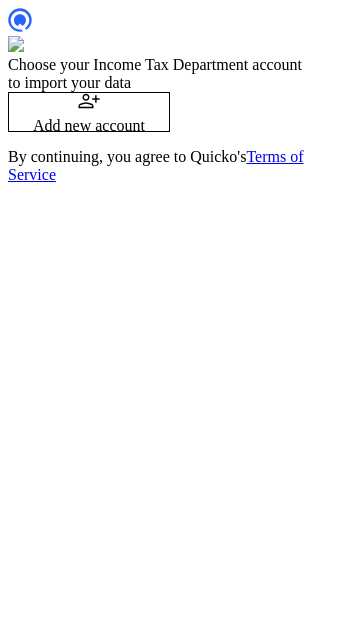 scroll, scrollTop: 0, scrollLeft: 0, axis: both 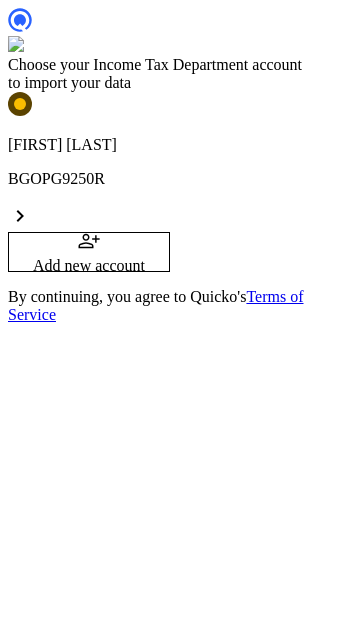 click on "[FIRST] [LAST]   [ALPHANUMERIC]  chevron_right" at bounding box center [180, 162] 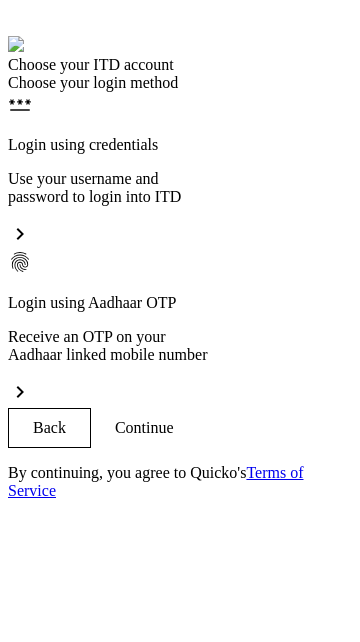 click on "password  Login using credentials   Use your username and   password to login into ITD  chevron_right" at bounding box center [180, 171] 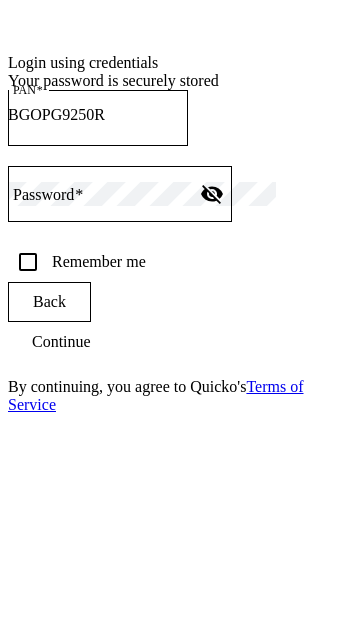 click at bounding box center (120, 232) 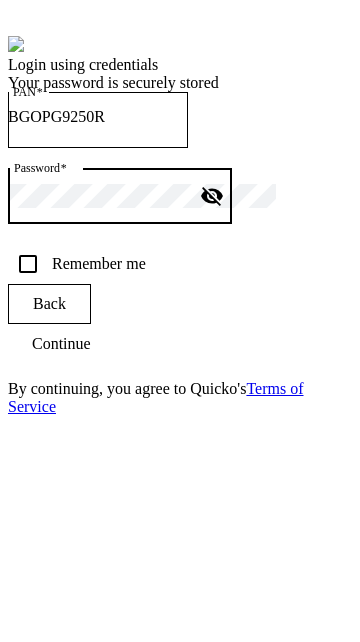 click on "Remember me" at bounding box center (28, 264) 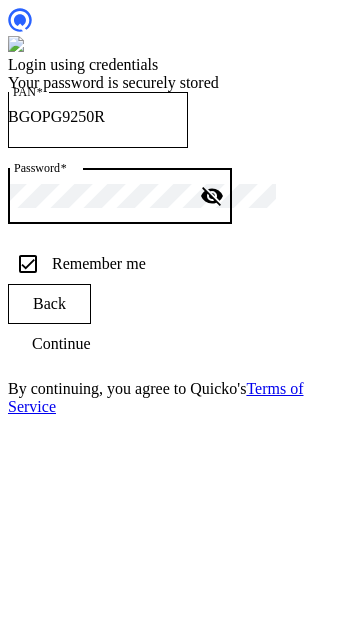 checkbox on "true" 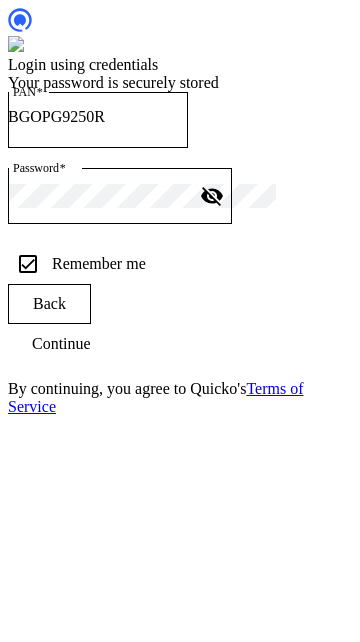 click on "Back Continue  By continuing, you agree to Quicko's  Terms of Service" at bounding box center [180, 350] 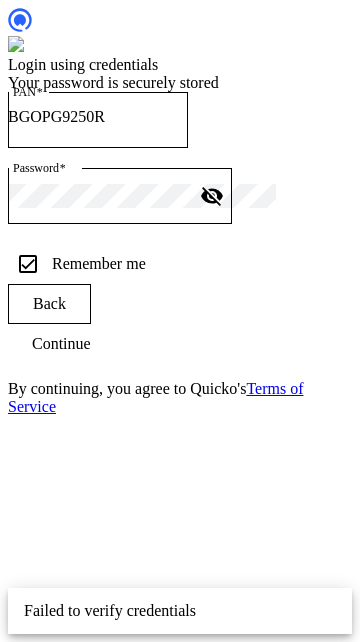 click on "Failed to verify credentials" at bounding box center [180, 611] 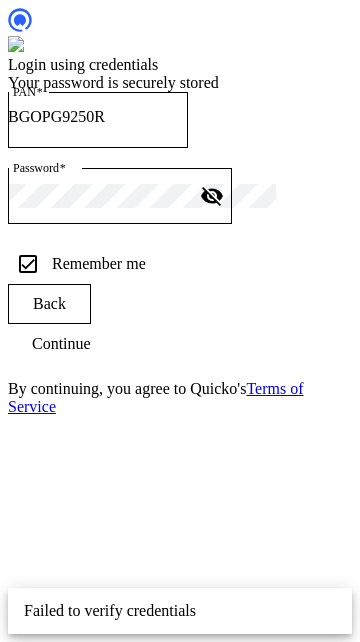 click on "Continue" at bounding box center [61, 344] 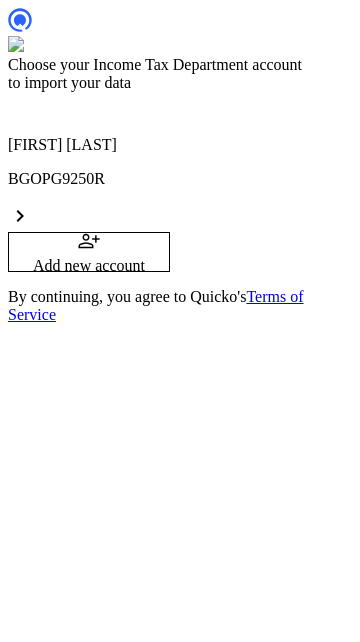 scroll, scrollTop: 0, scrollLeft: 0, axis: both 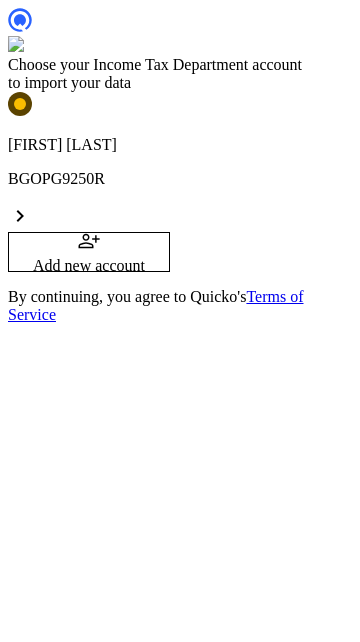 click on "[FIRST] [LAST]" at bounding box center (180, 145) 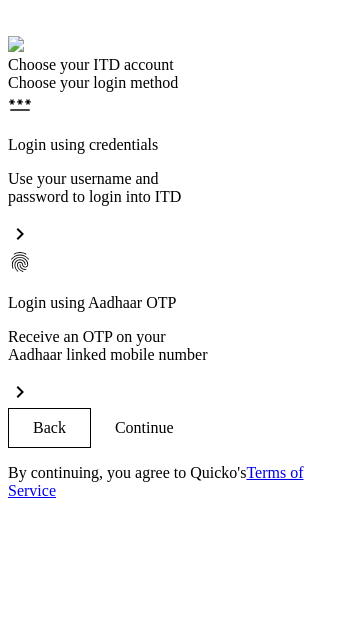click on "Use your username and   password to login into ITD" at bounding box center (180, 188) 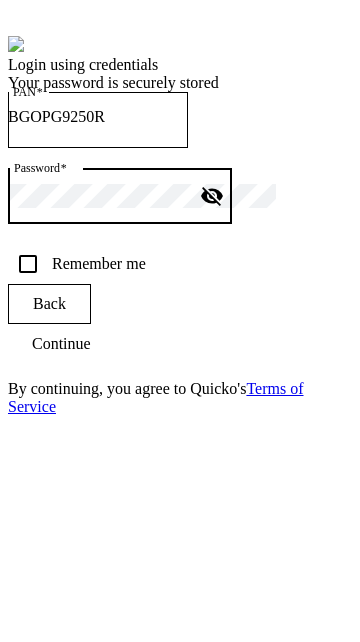 click on "Remember me" at bounding box center (28, 264) 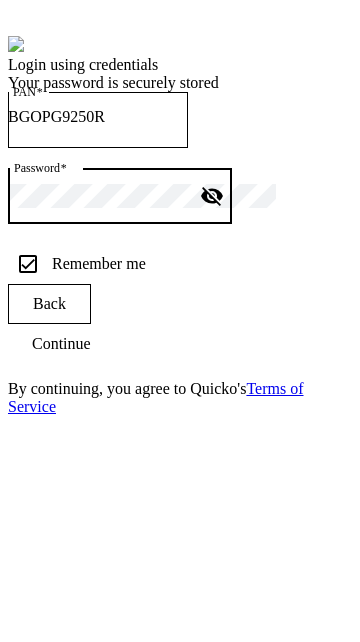 checkbox on "true" 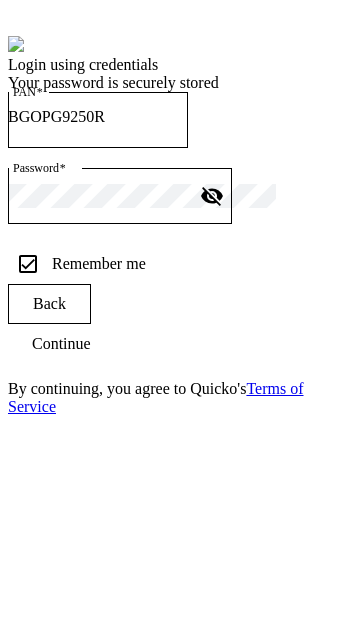 click on "Continue" at bounding box center (61, 344) 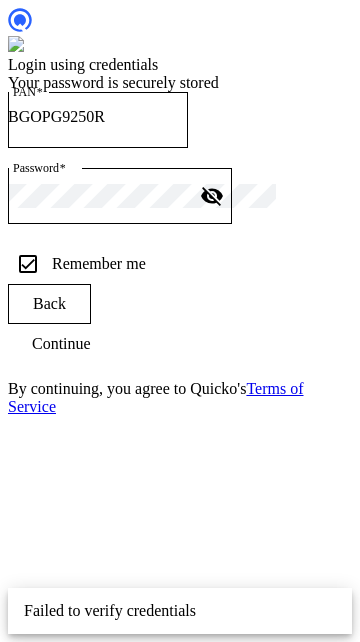 click at bounding box center (61, 344) 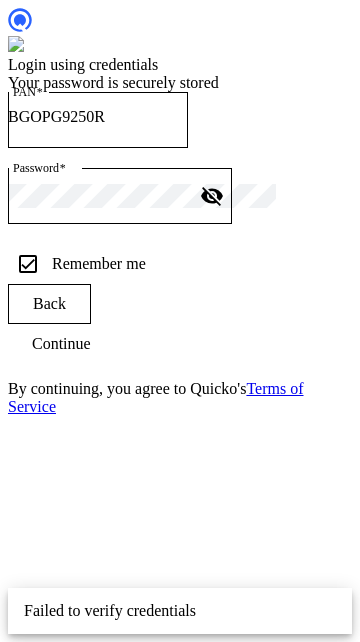 click at bounding box center [61, 344] 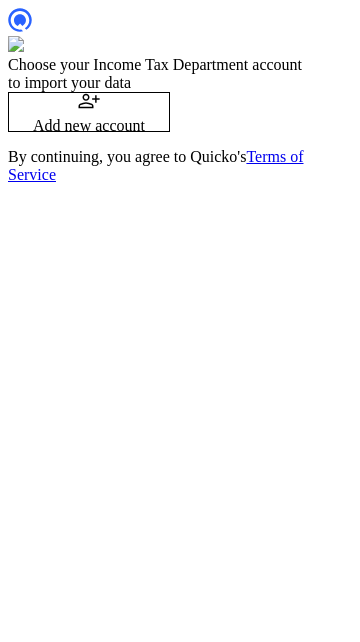 scroll, scrollTop: 0, scrollLeft: 0, axis: both 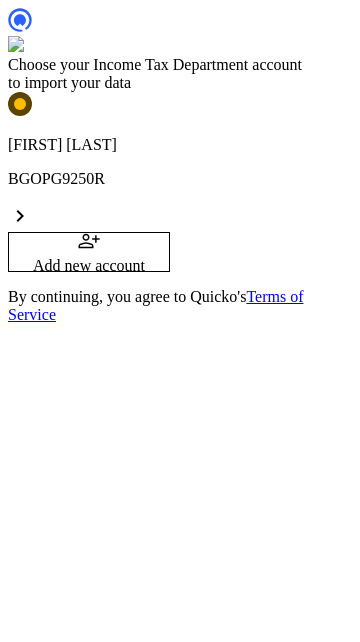 click on "[FIRST] [LAST]" at bounding box center (180, 145) 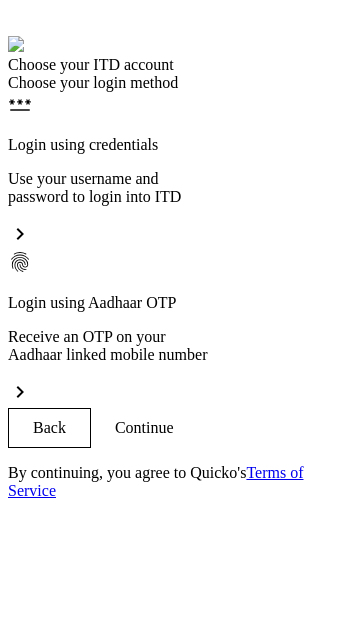 click on "Use your username and   password to login into ITD" at bounding box center (180, 188) 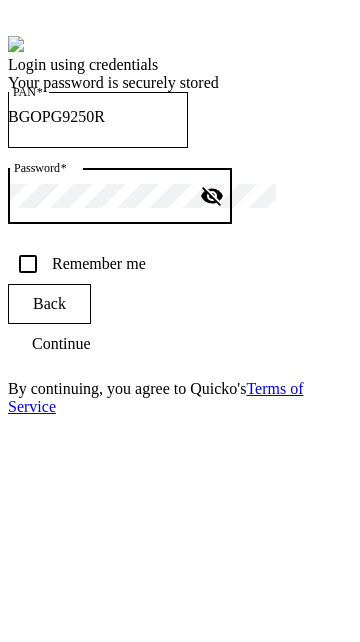 click on "Remember me" at bounding box center [28, 264] 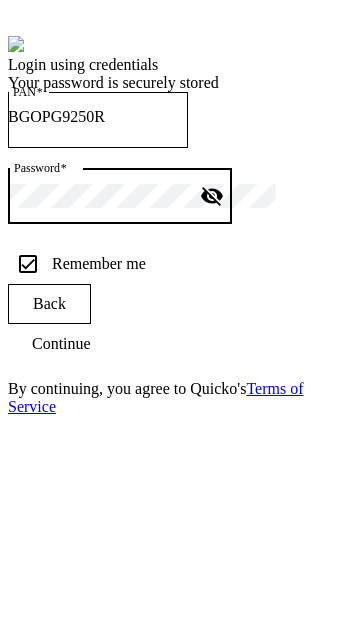 checkbox on "true" 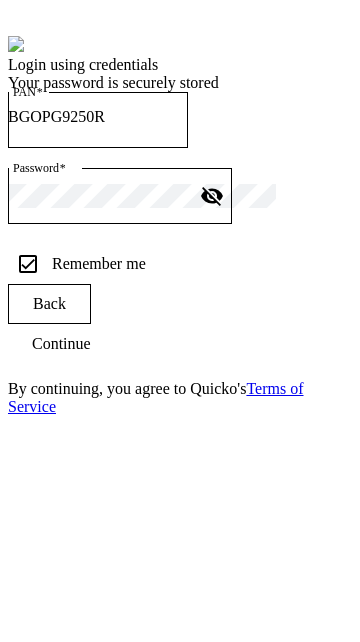 click at bounding box center (61, 344) 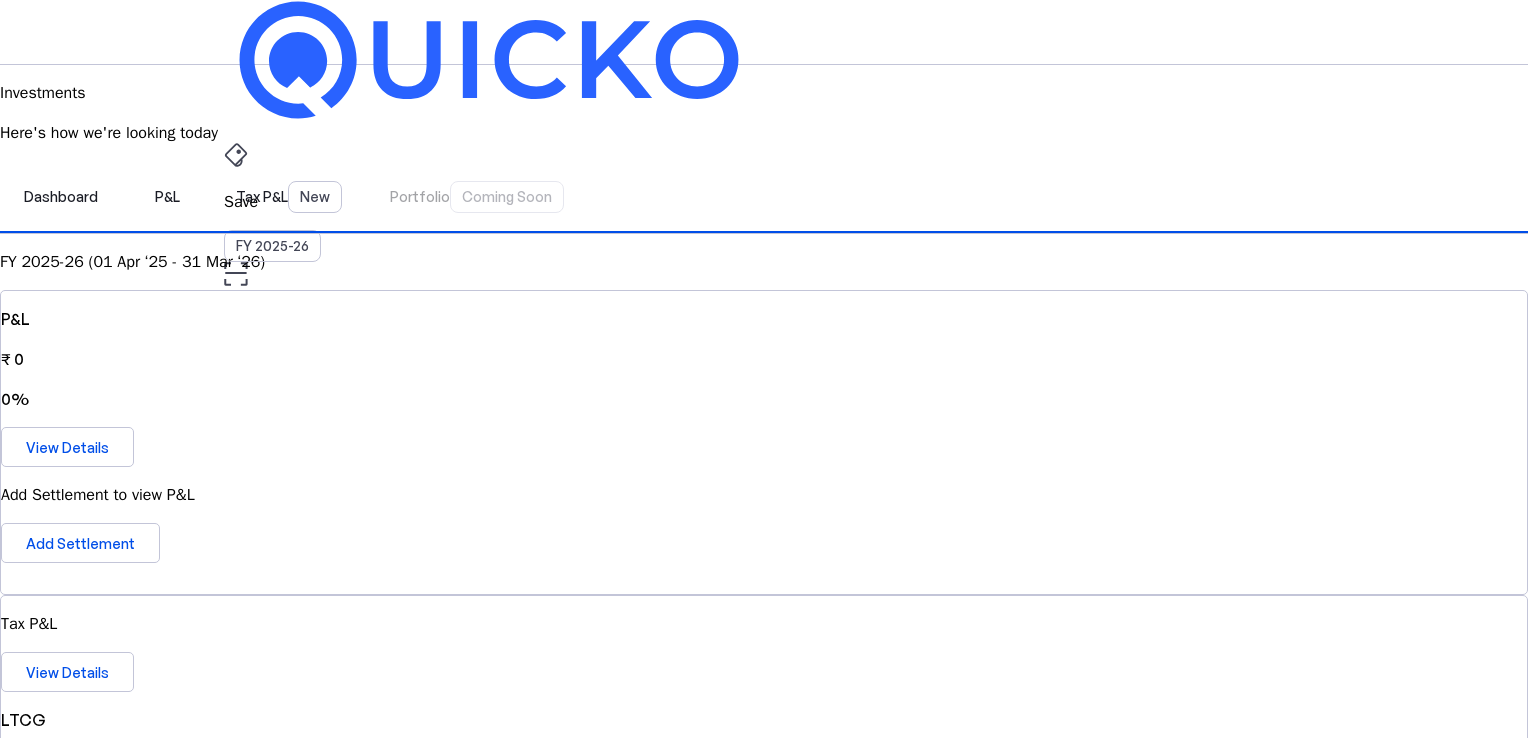 scroll, scrollTop: 0, scrollLeft: 0, axis: both 